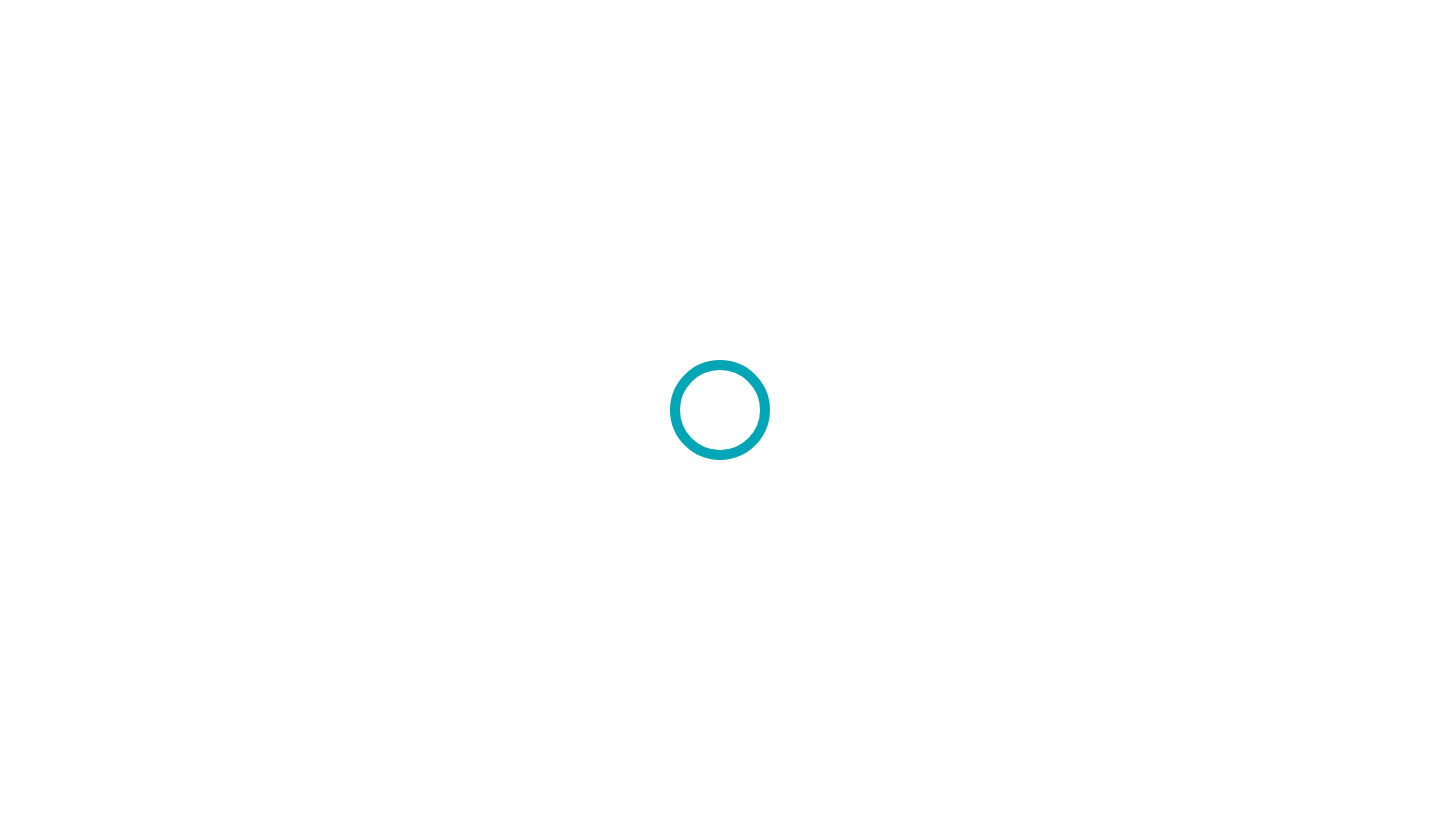 scroll, scrollTop: 0, scrollLeft: 0, axis: both 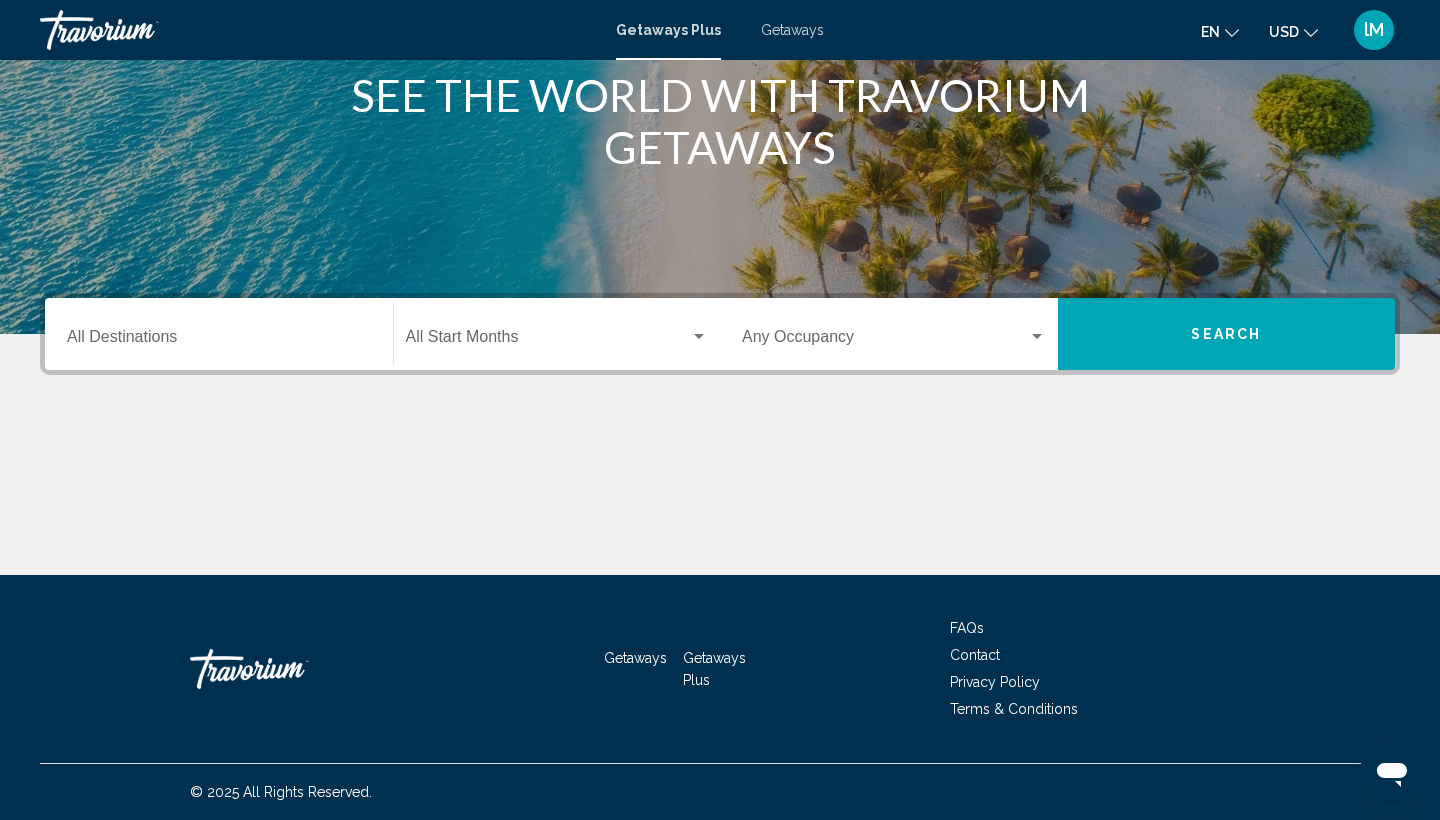 click on "Destination All Destinations" at bounding box center (219, 341) 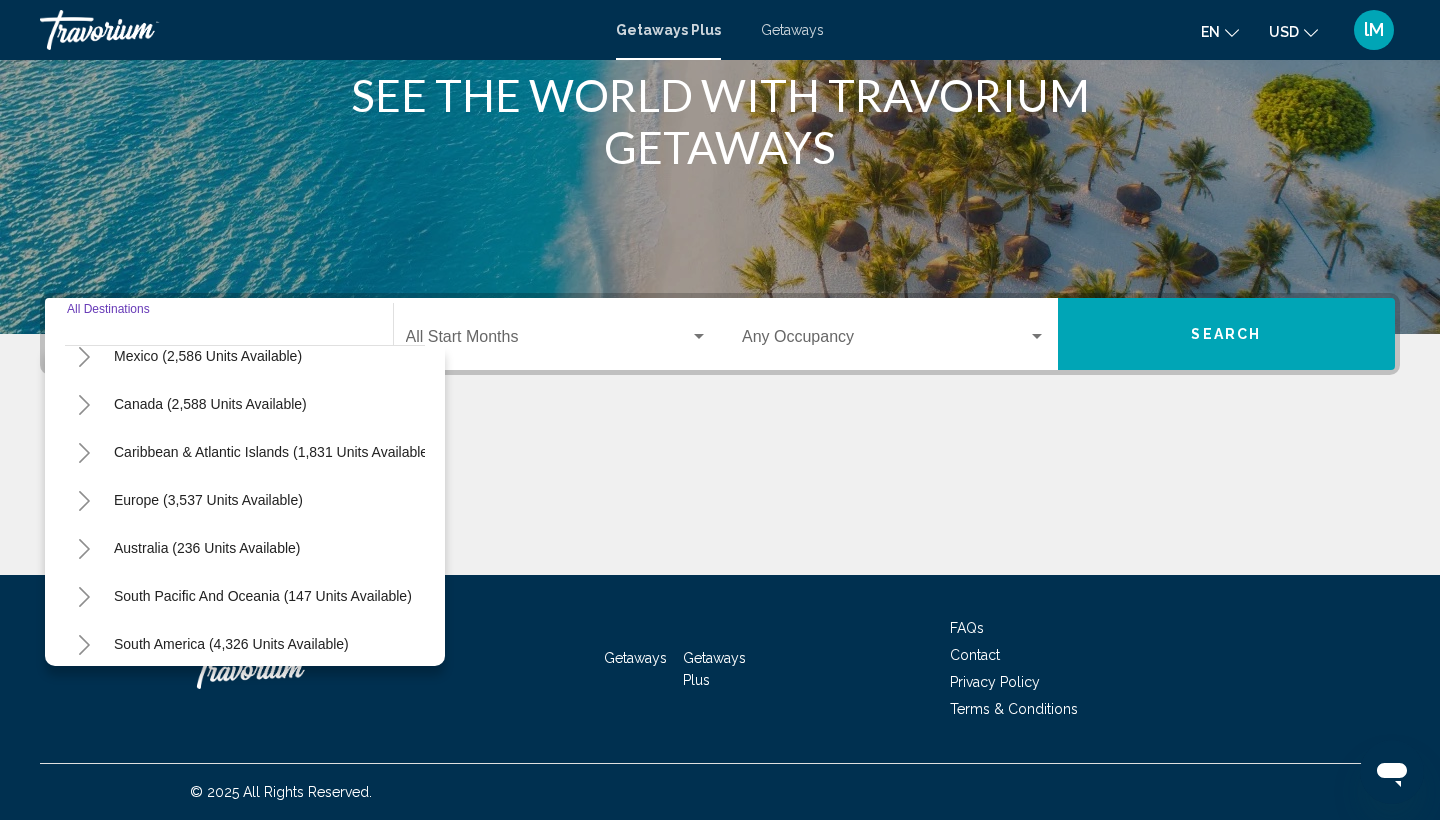 scroll, scrollTop: 116, scrollLeft: 1, axis: both 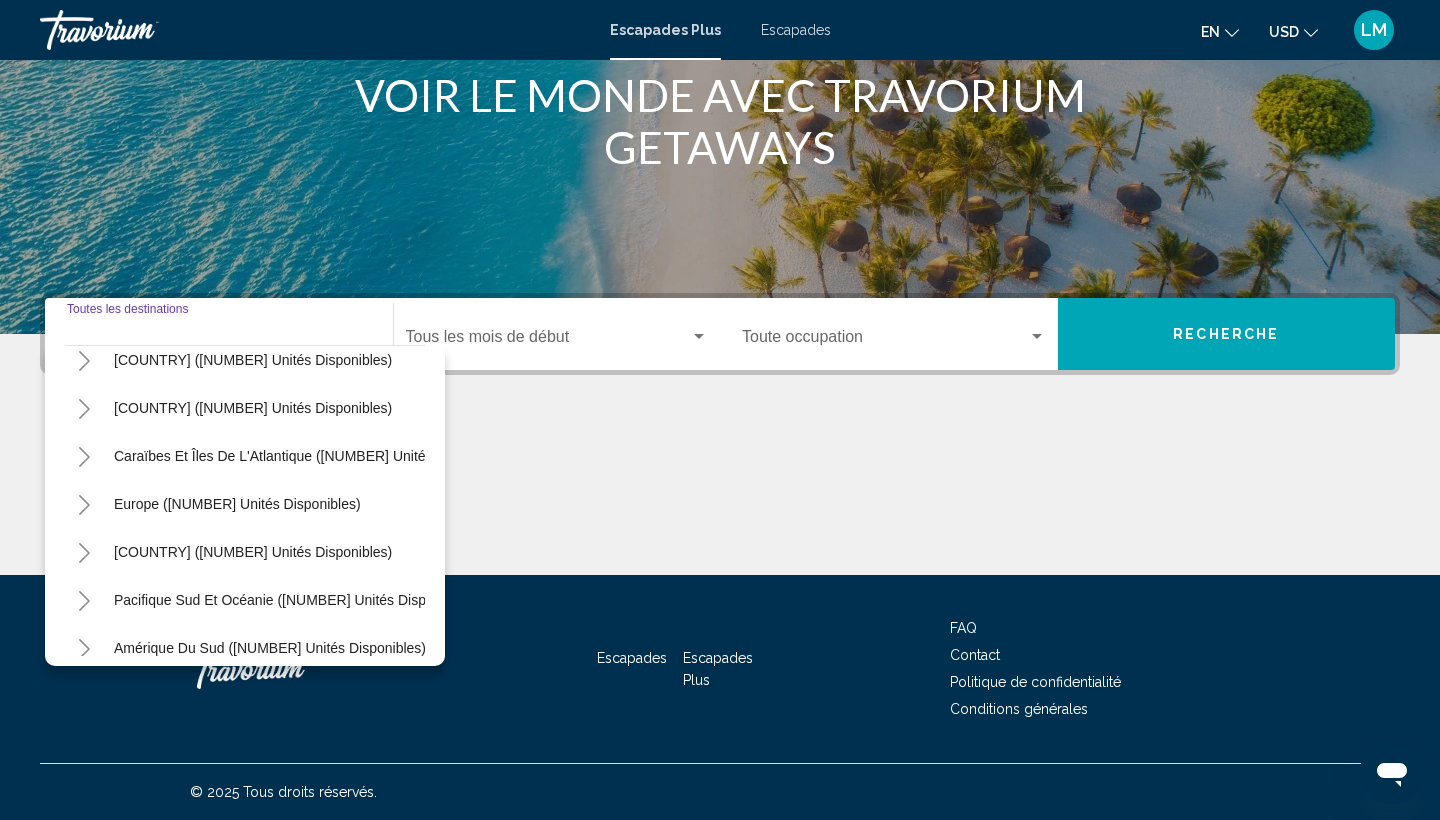 click on "EN" 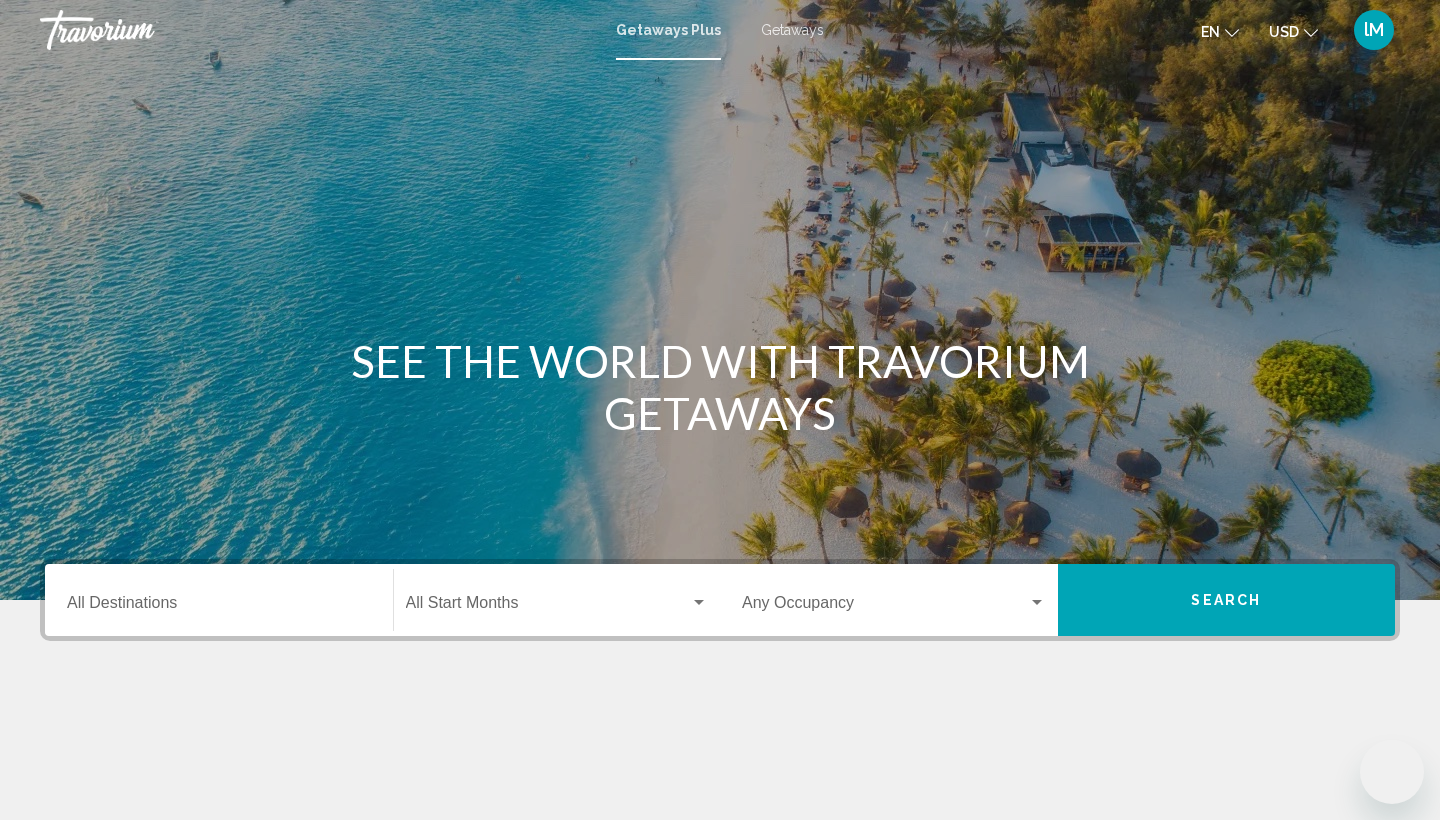 scroll, scrollTop: 0, scrollLeft: 0, axis: both 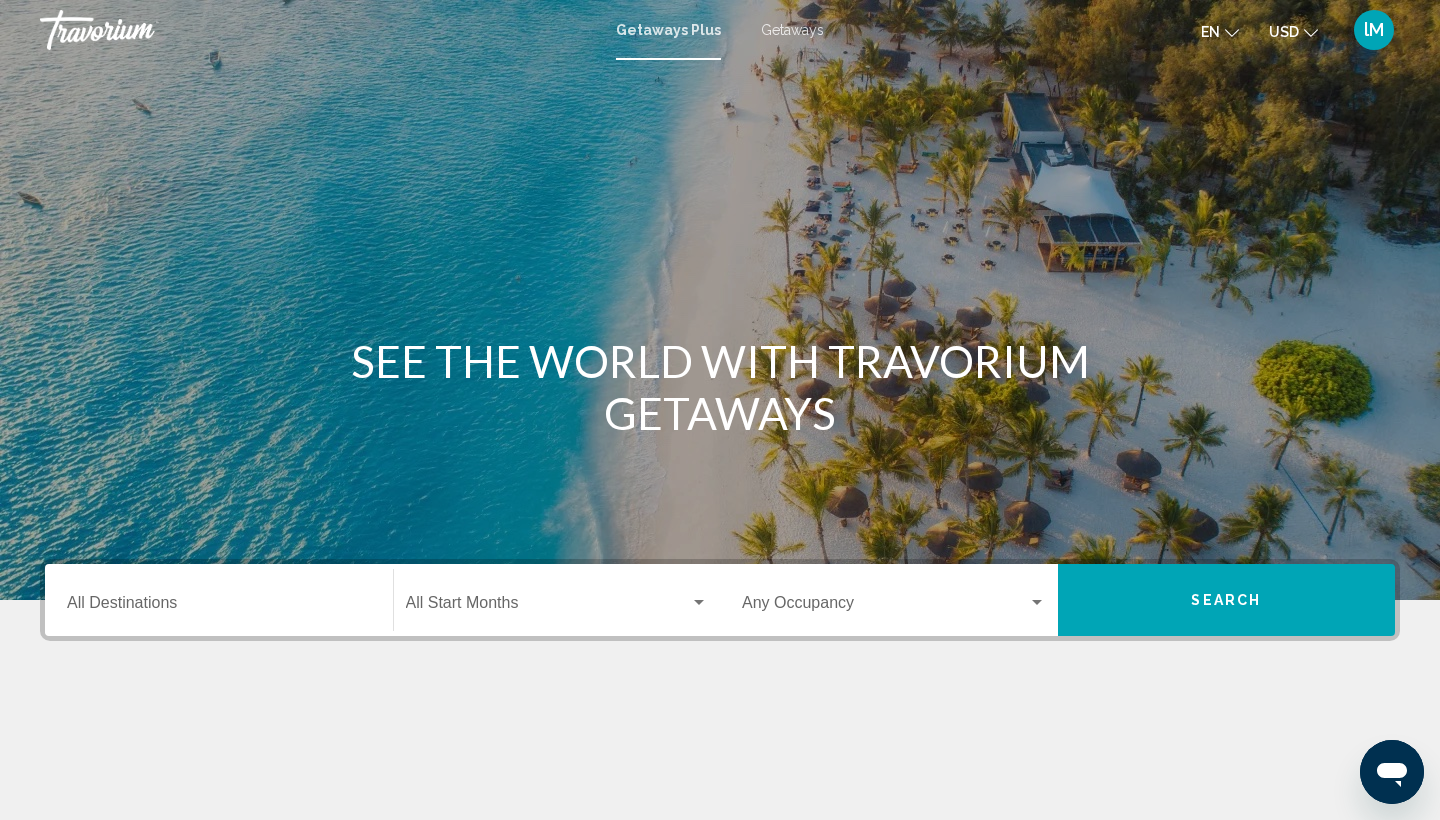 click on "en" 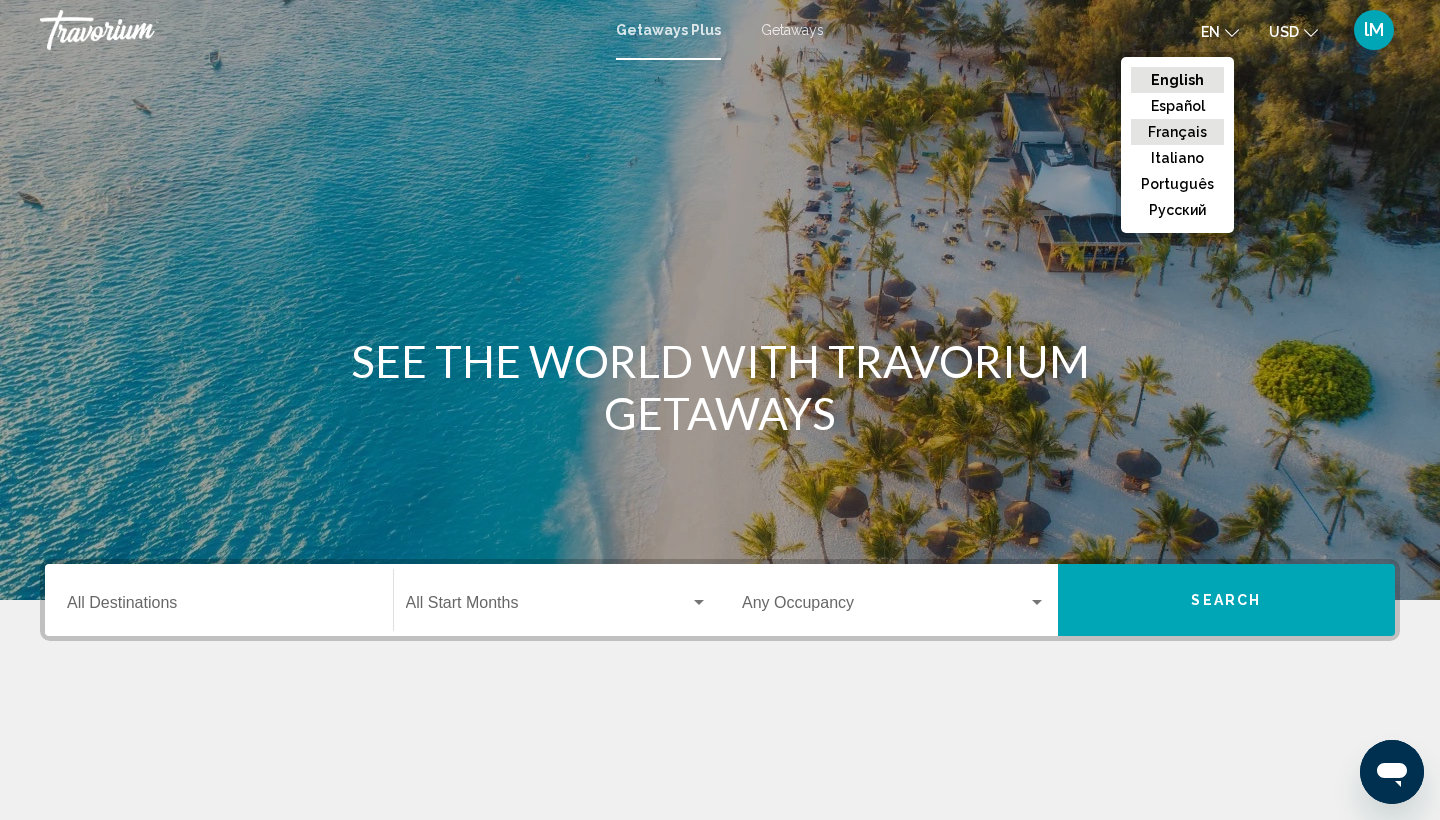 click on "Français" 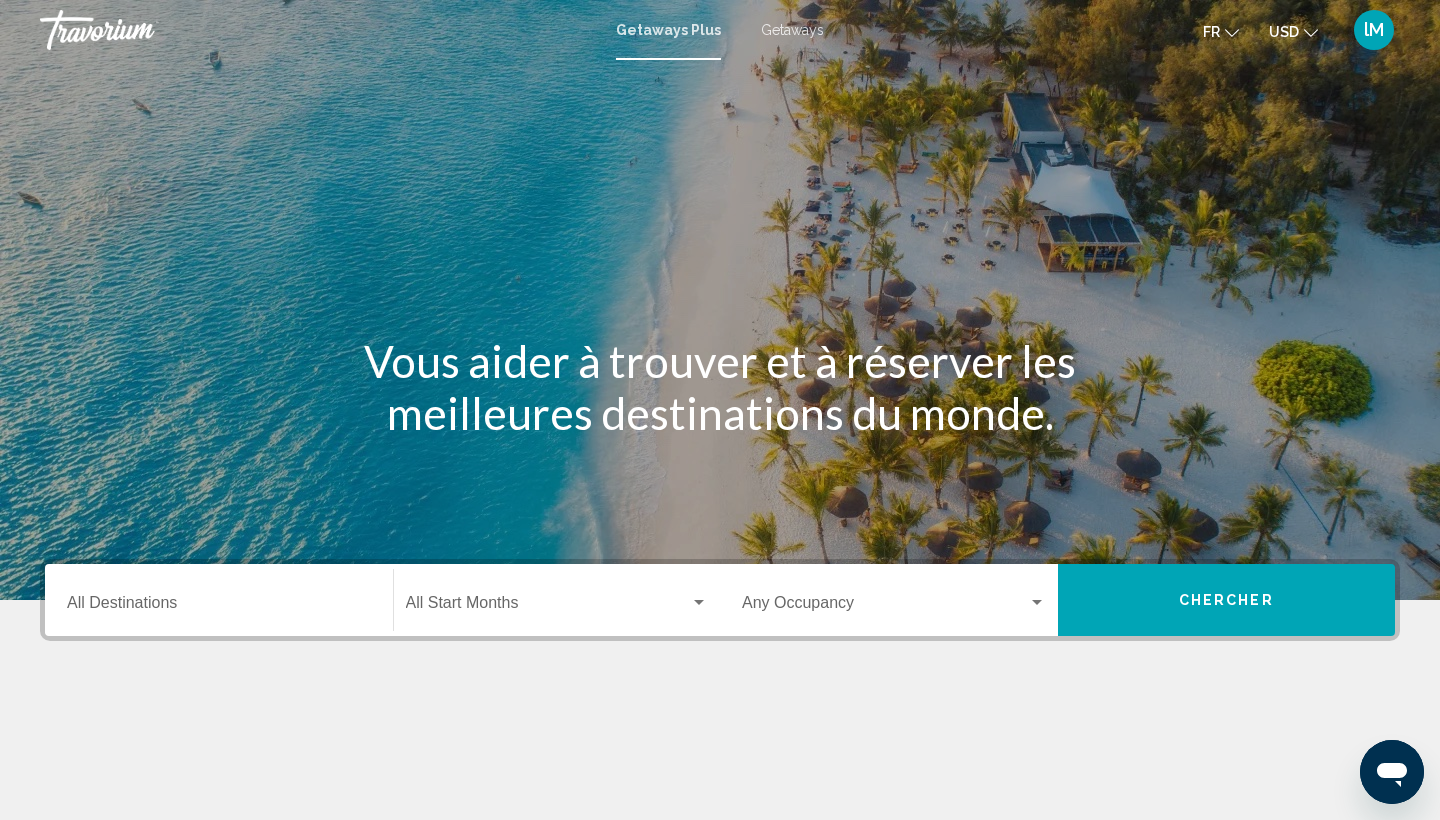 click on "USD
USD ($) MXN (Mex$) CAD (Can$) GBP (£) EUR (€) AUD (A$) NZD (NZ$) CNY (CN¥)" 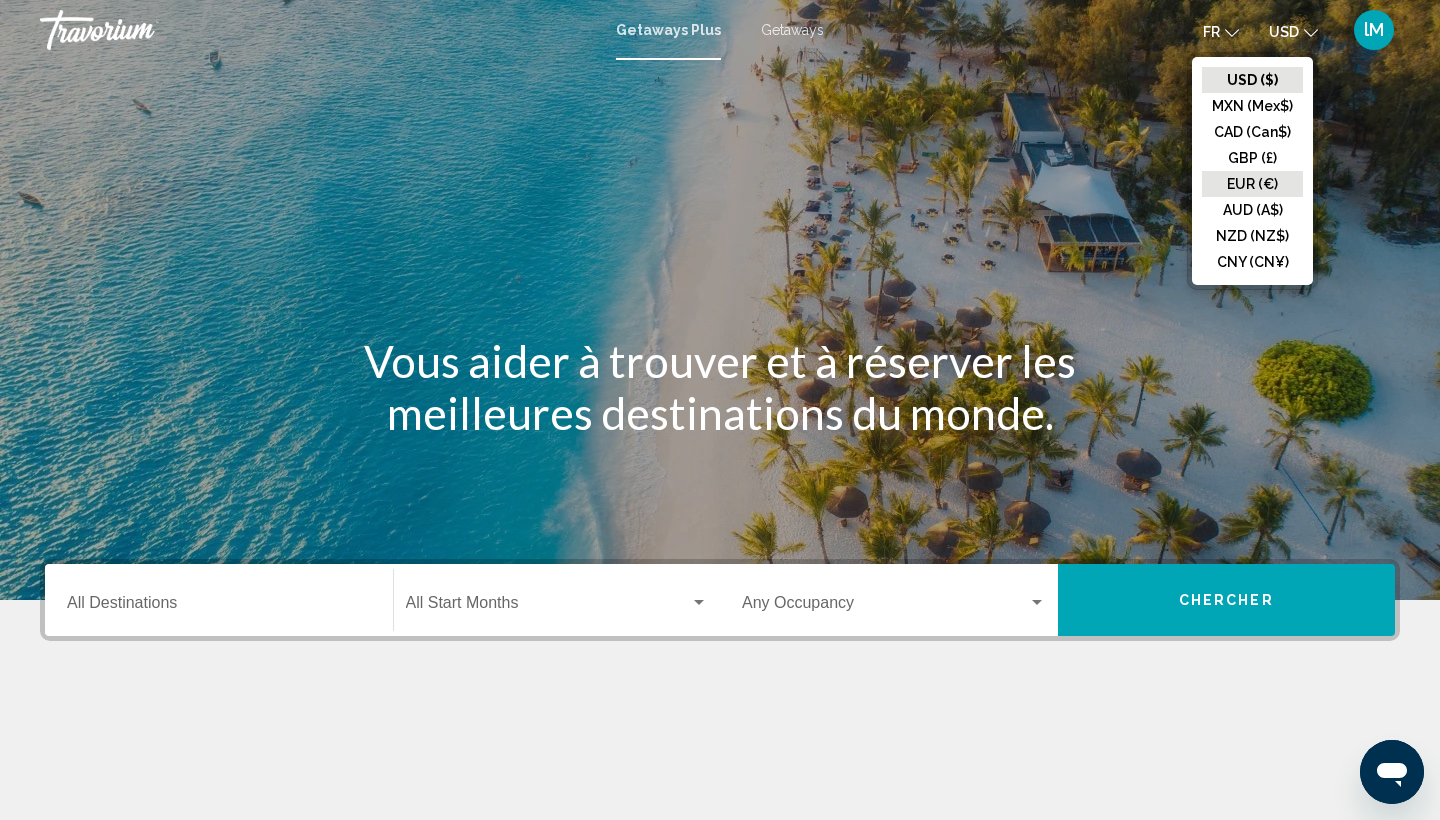 click on "EUR (€)" 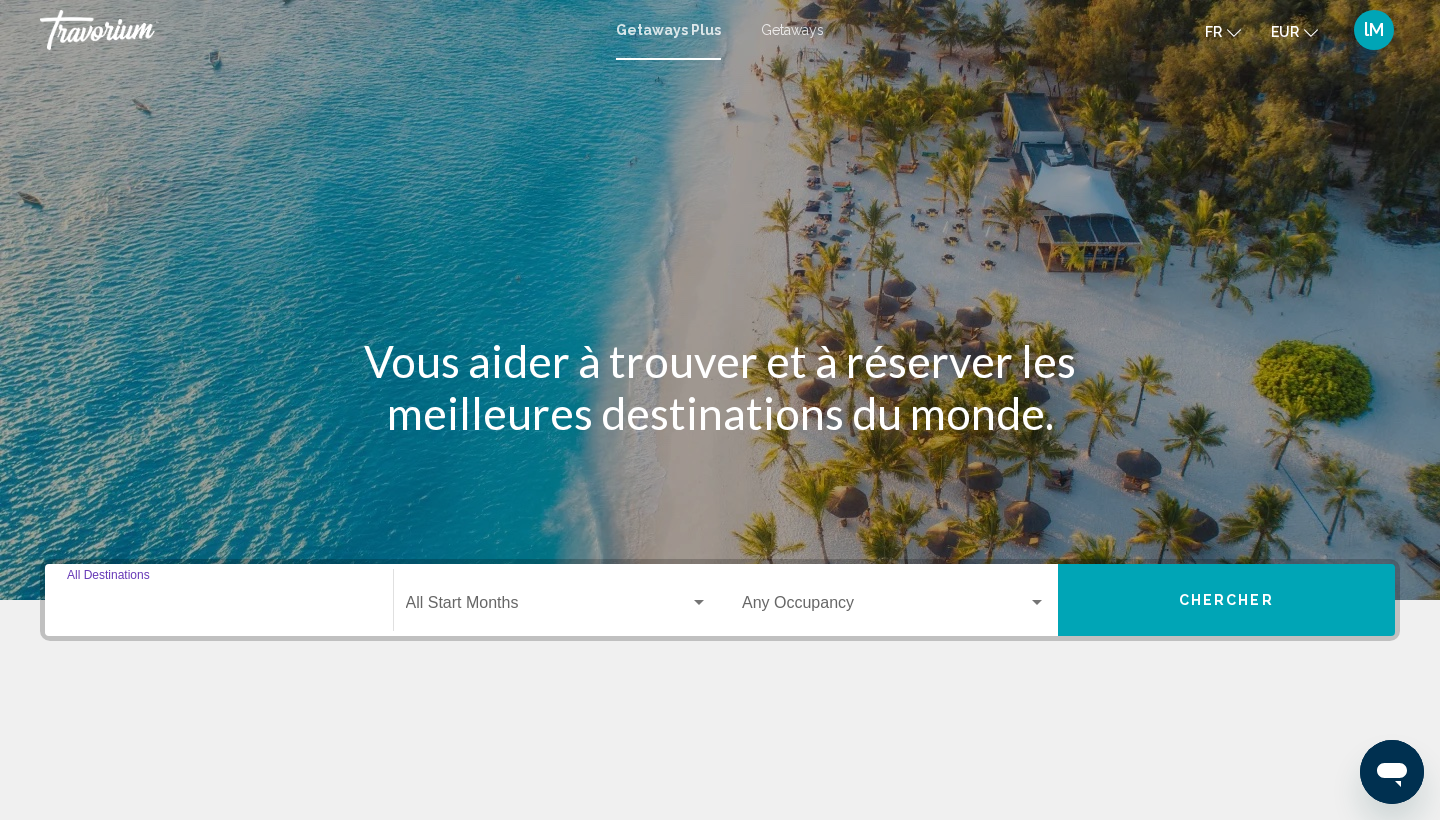 click on "Destination All Destinations" at bounding box center [219, 607] 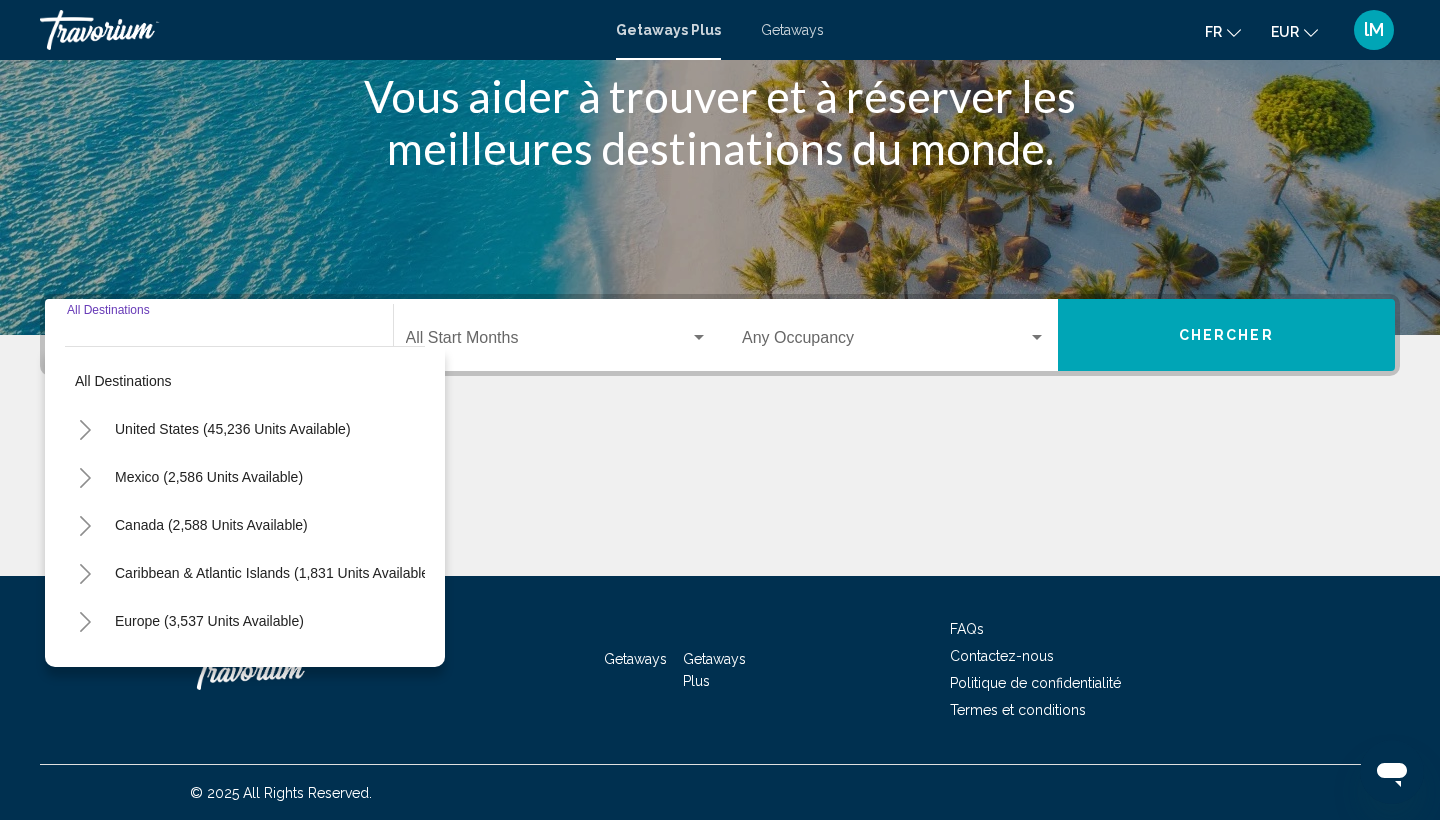 scroll, scrollTop: 266, scrollLeft: 0, axis: vertical 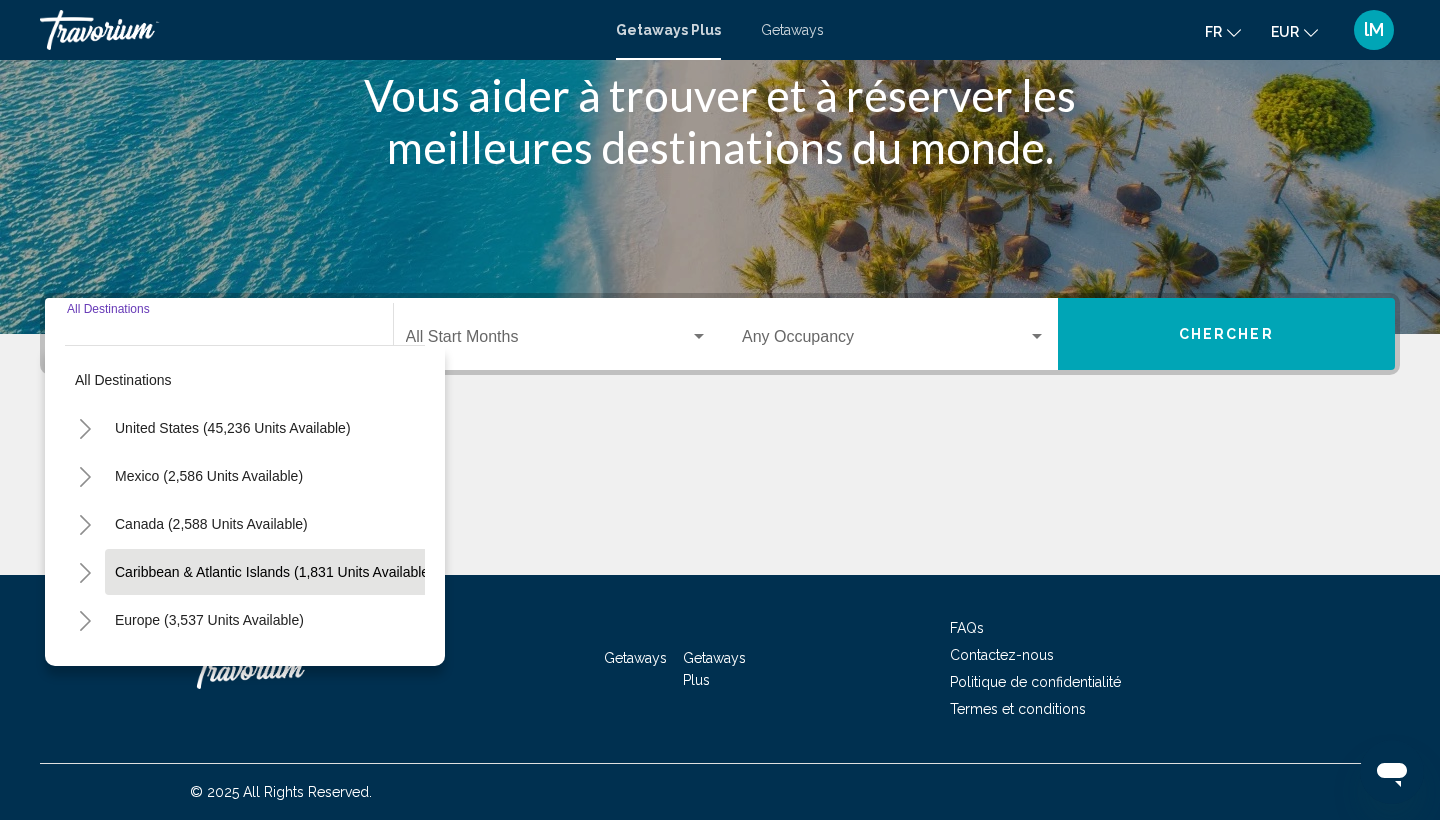 click on "Caribbean & Atlantic Islands (1,831 units available)" at bounding box center [209, 620] 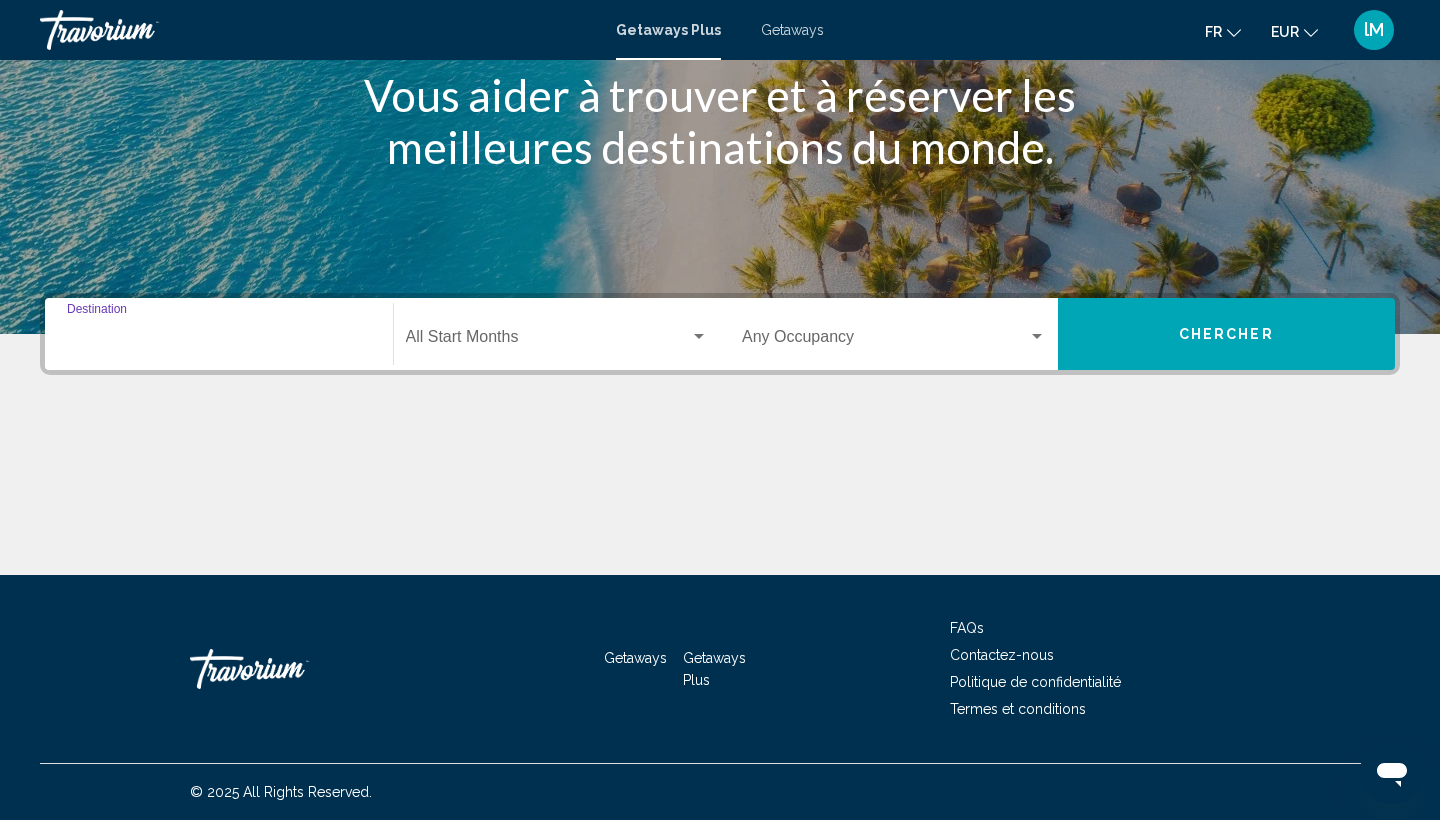 type on "**********" 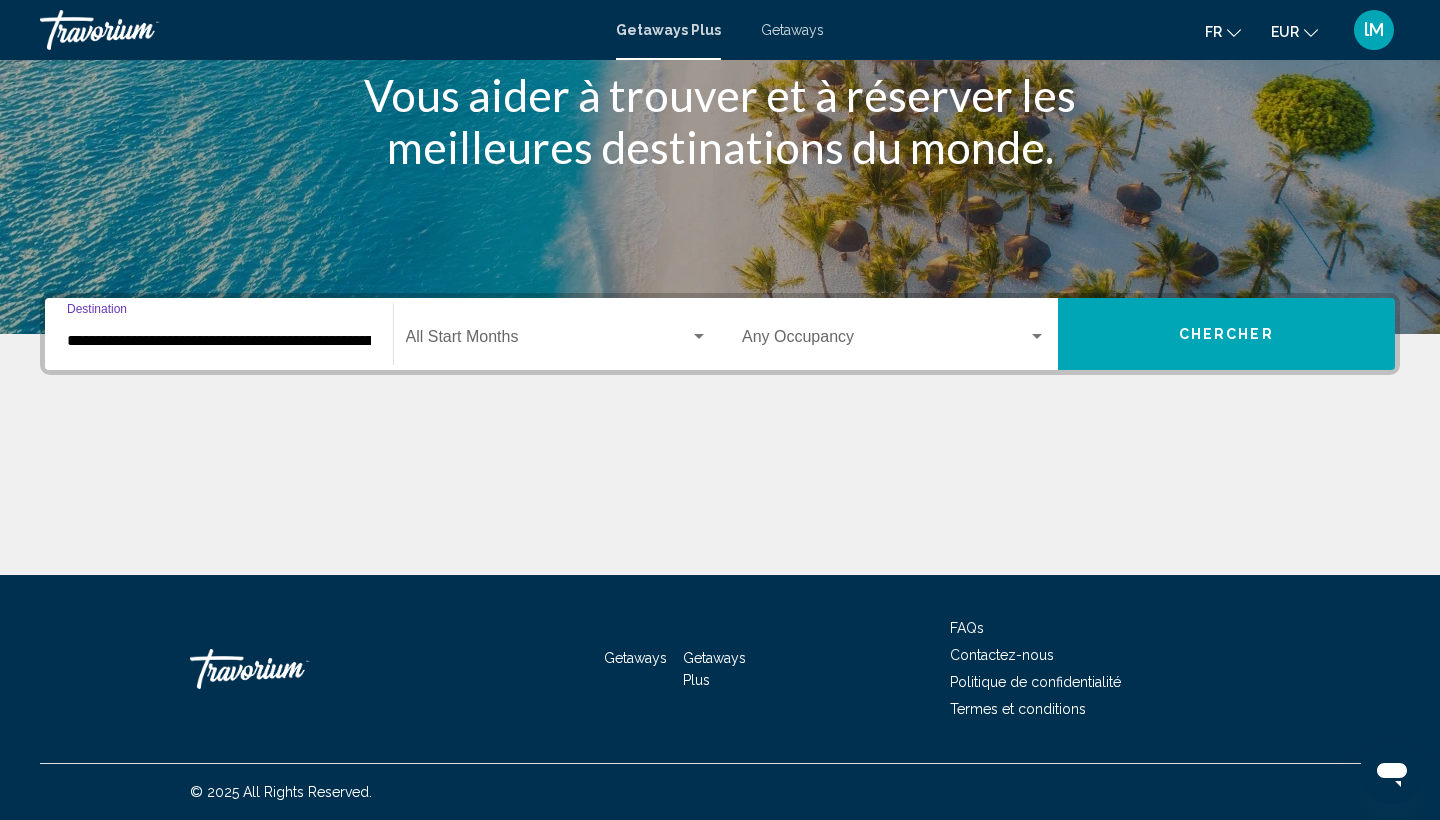 click at bounding box center (548, 341) 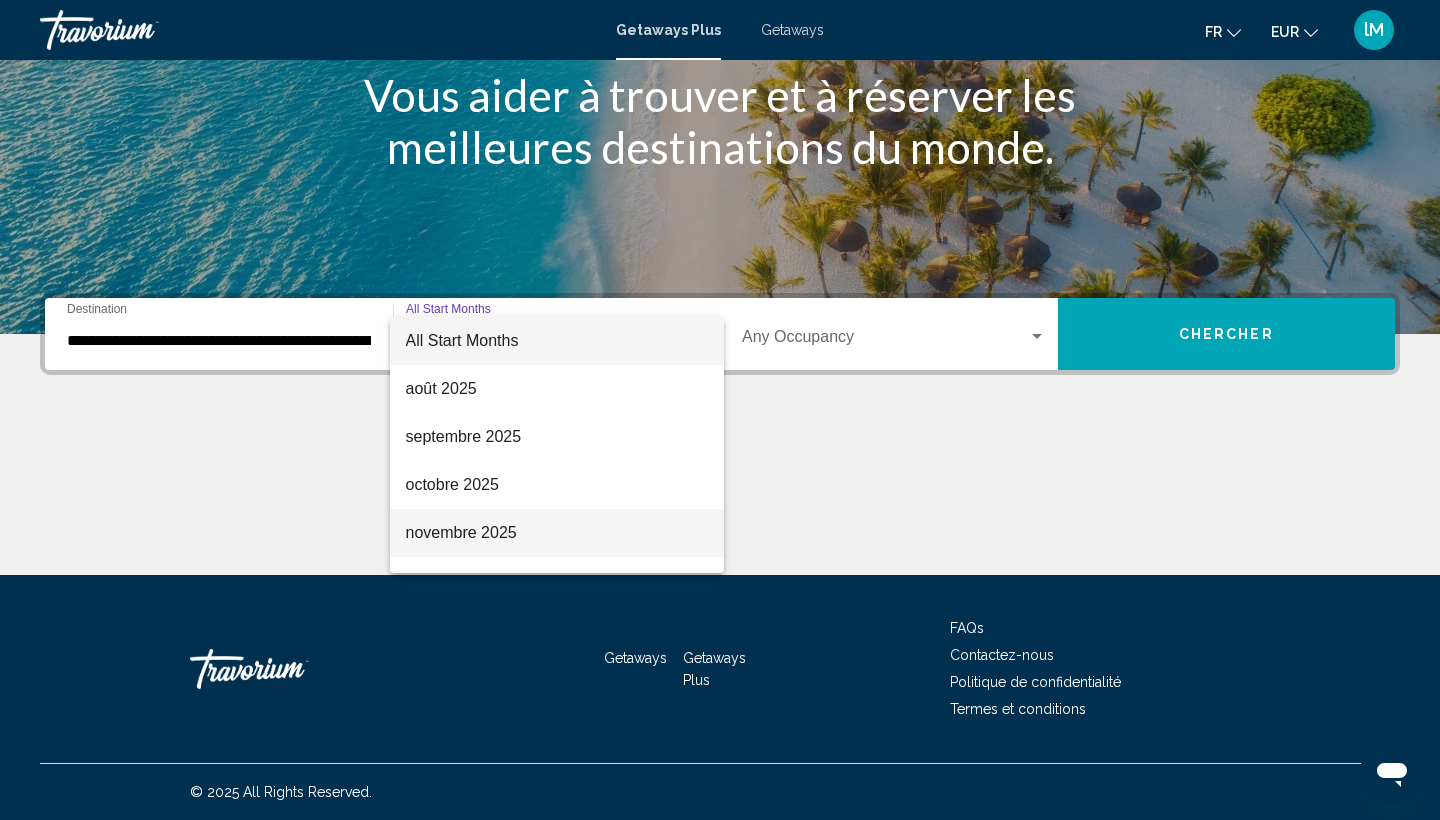 click on "novembre 2025" at bounding box center (557, 533) 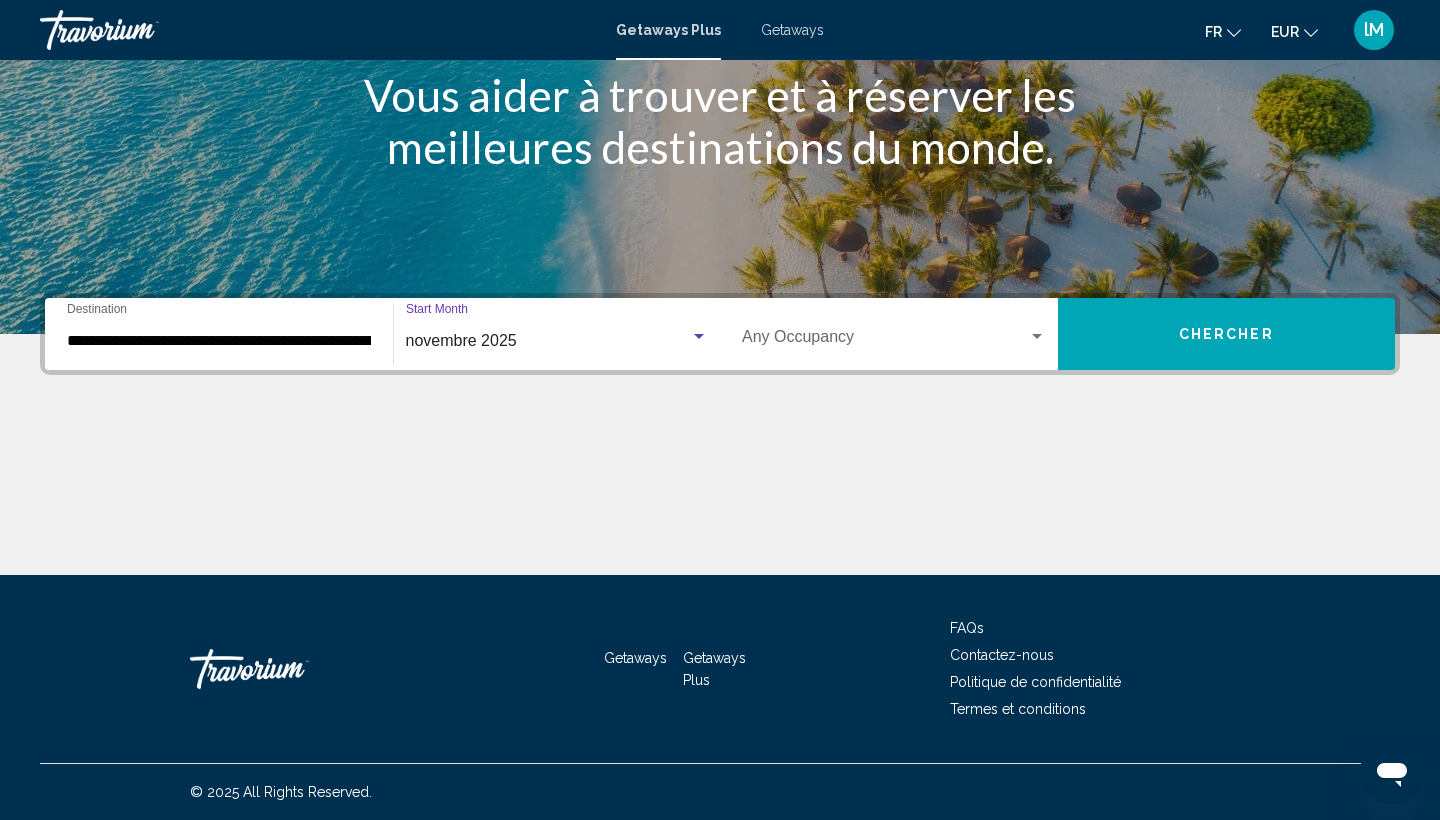 click at bounding box center [885, 341] 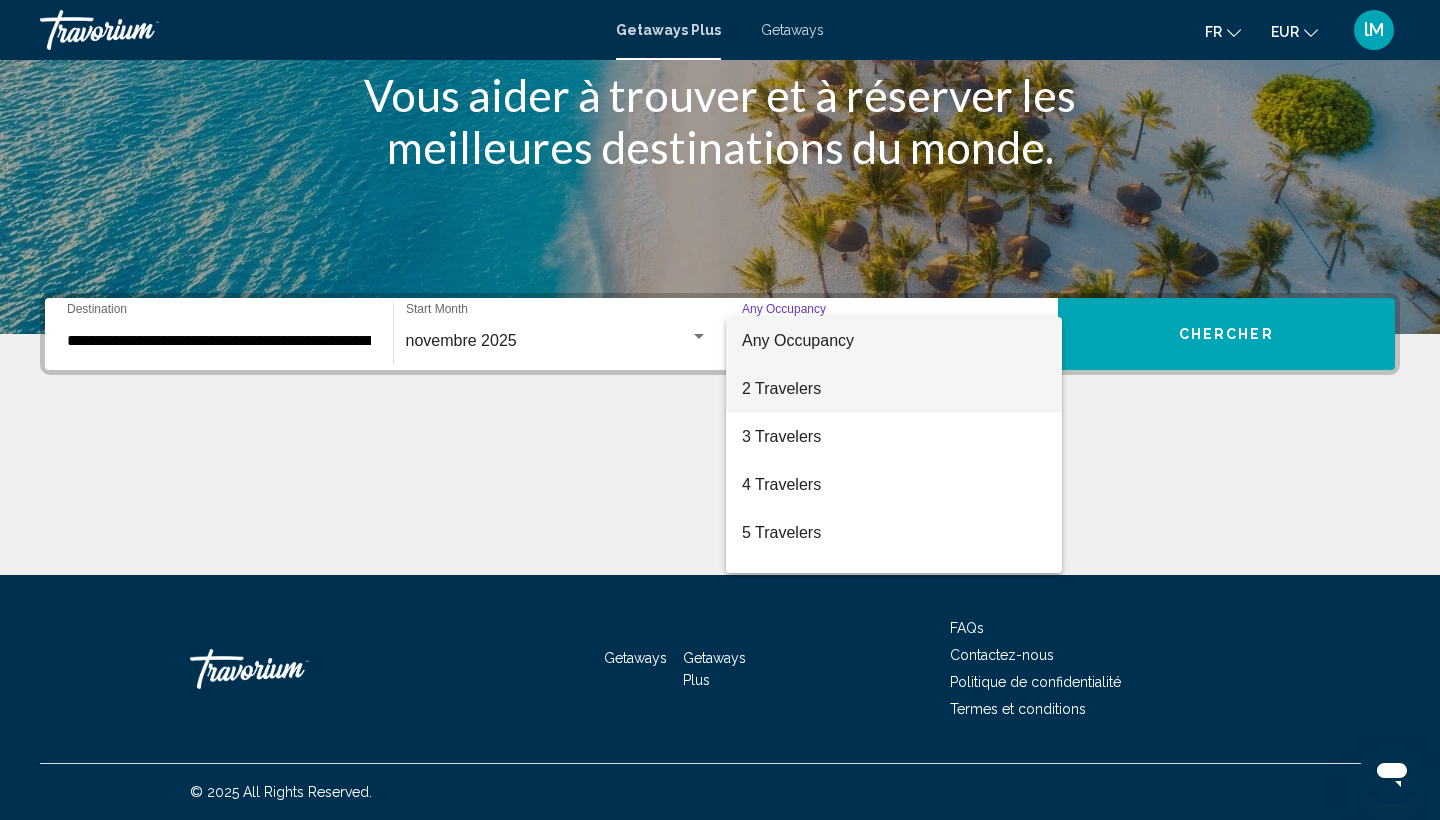 click on "2 Travelers" at bounding box center (894, 389) 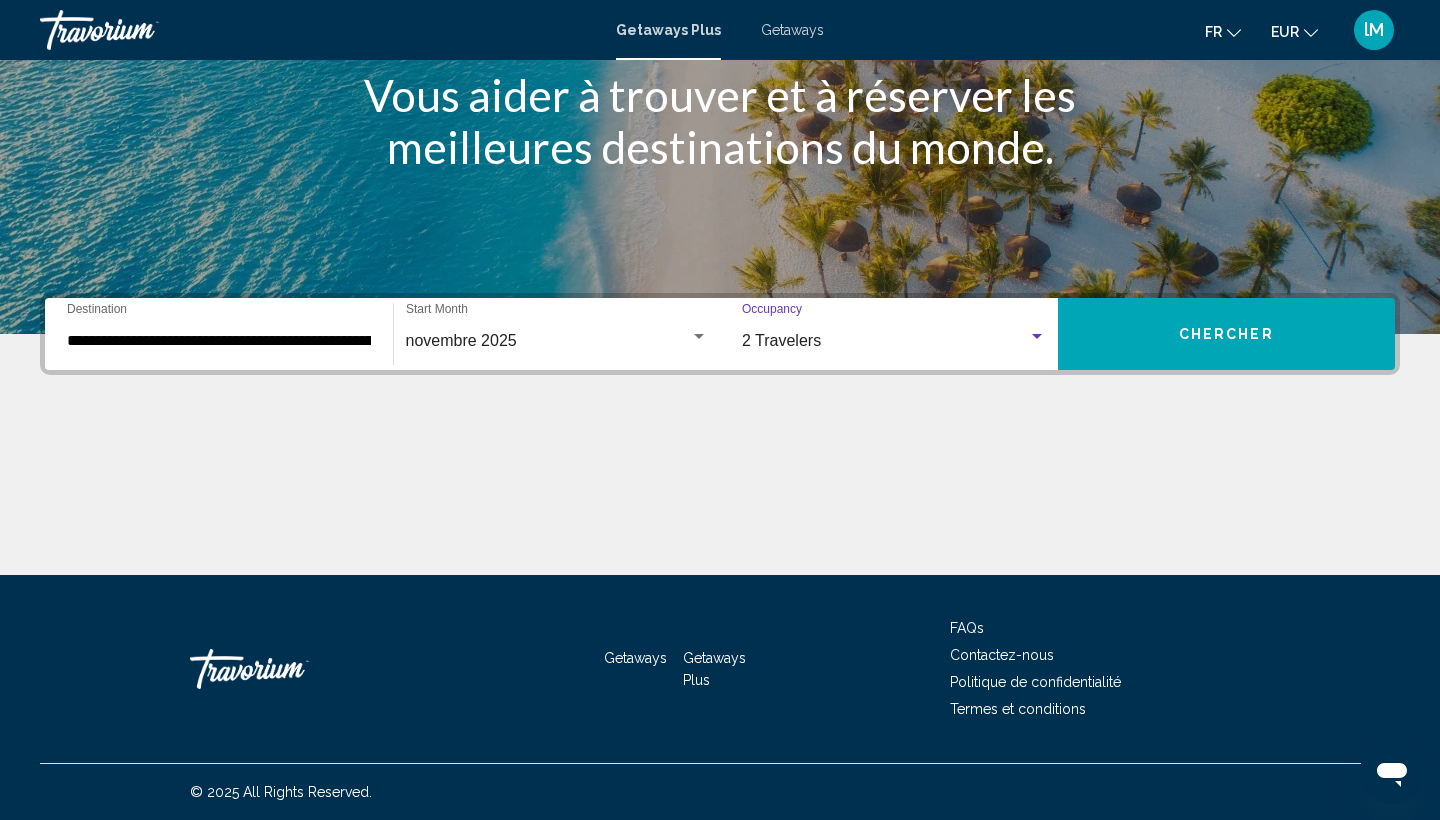 click on "Chercher" at bounding box center (1227, 334) 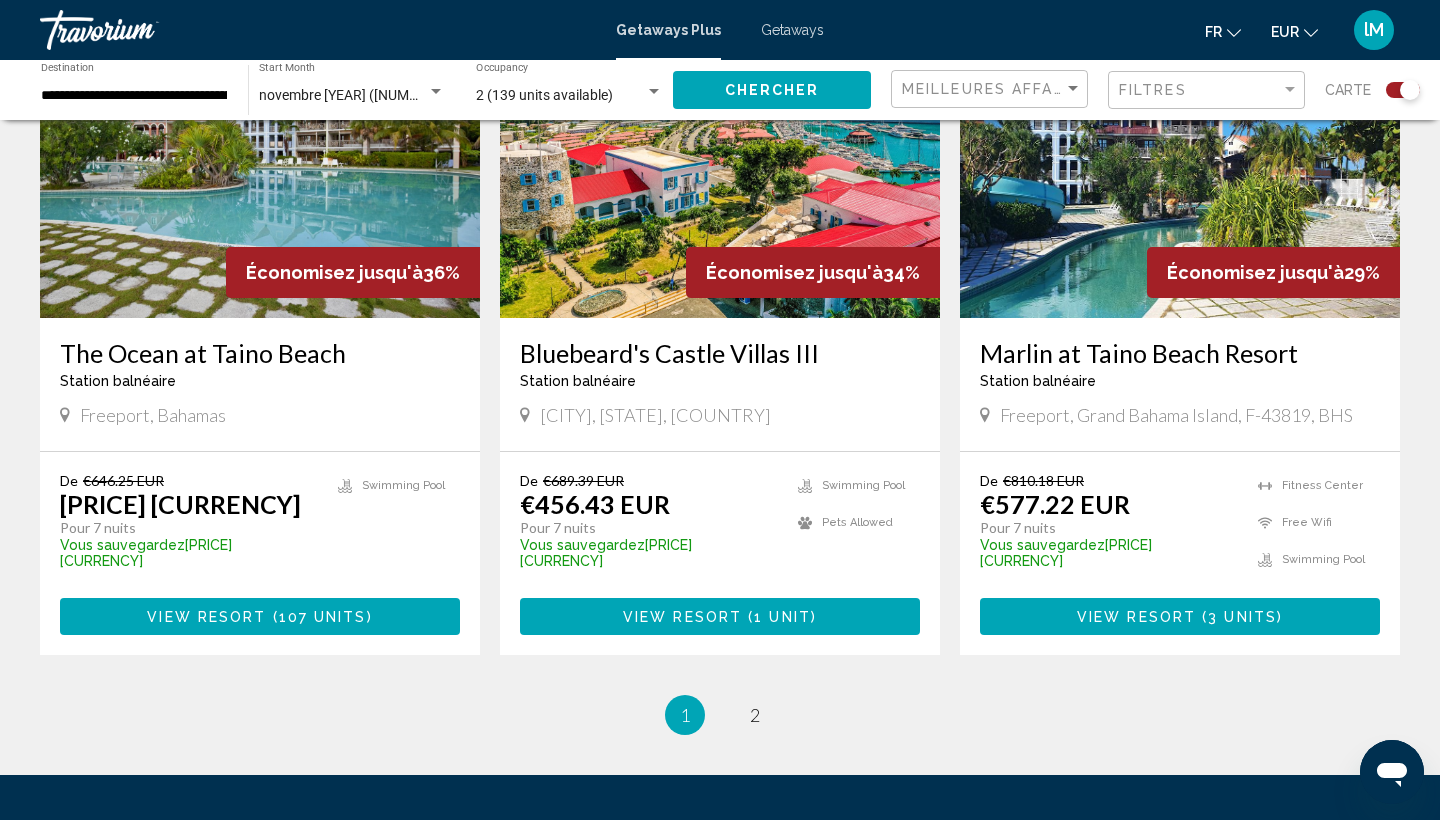 scroll, scrollTop: 2952, scrollLeft: 0, axis: vertical 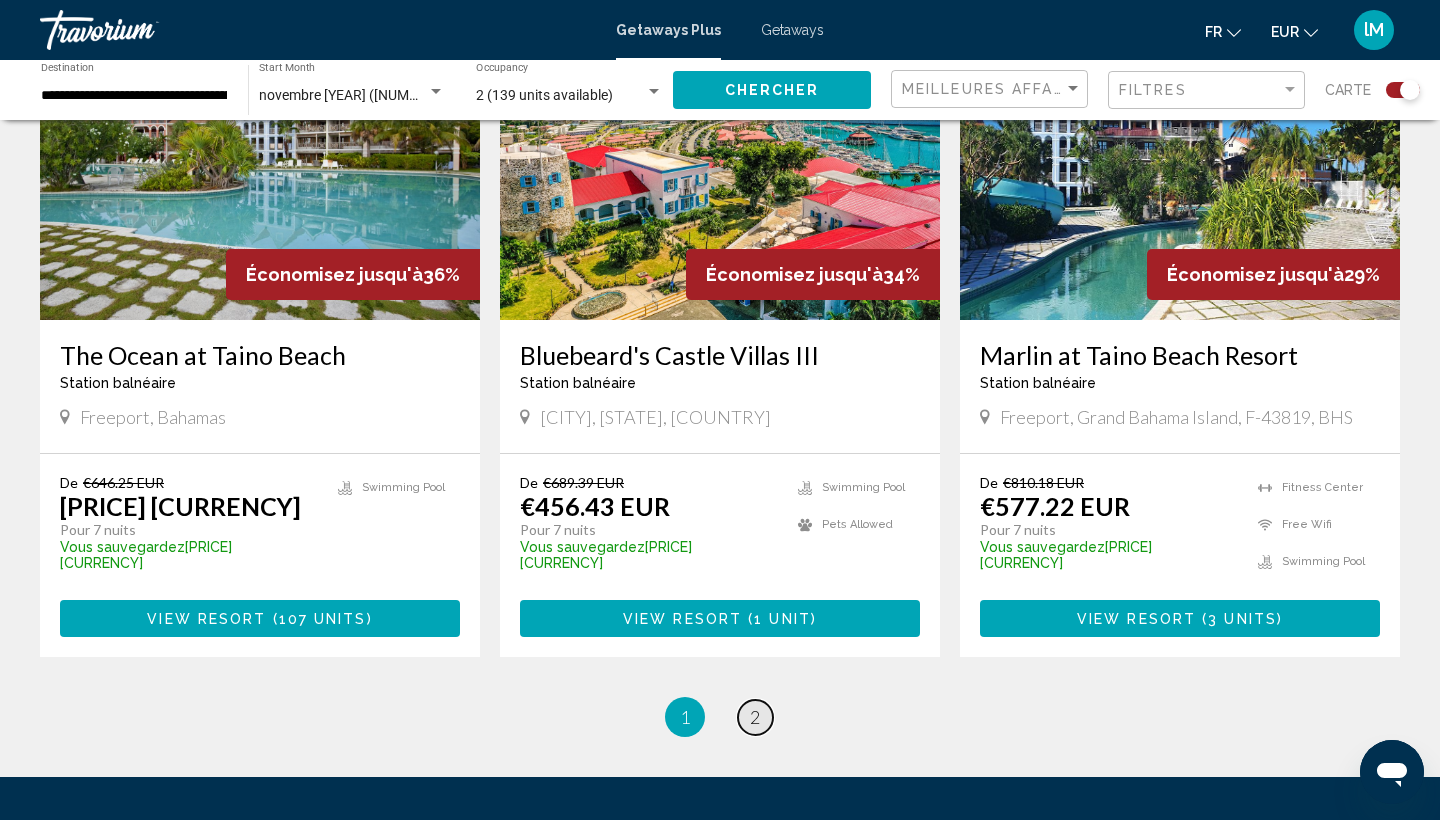 click on "2" at bounding box center [755, 717] 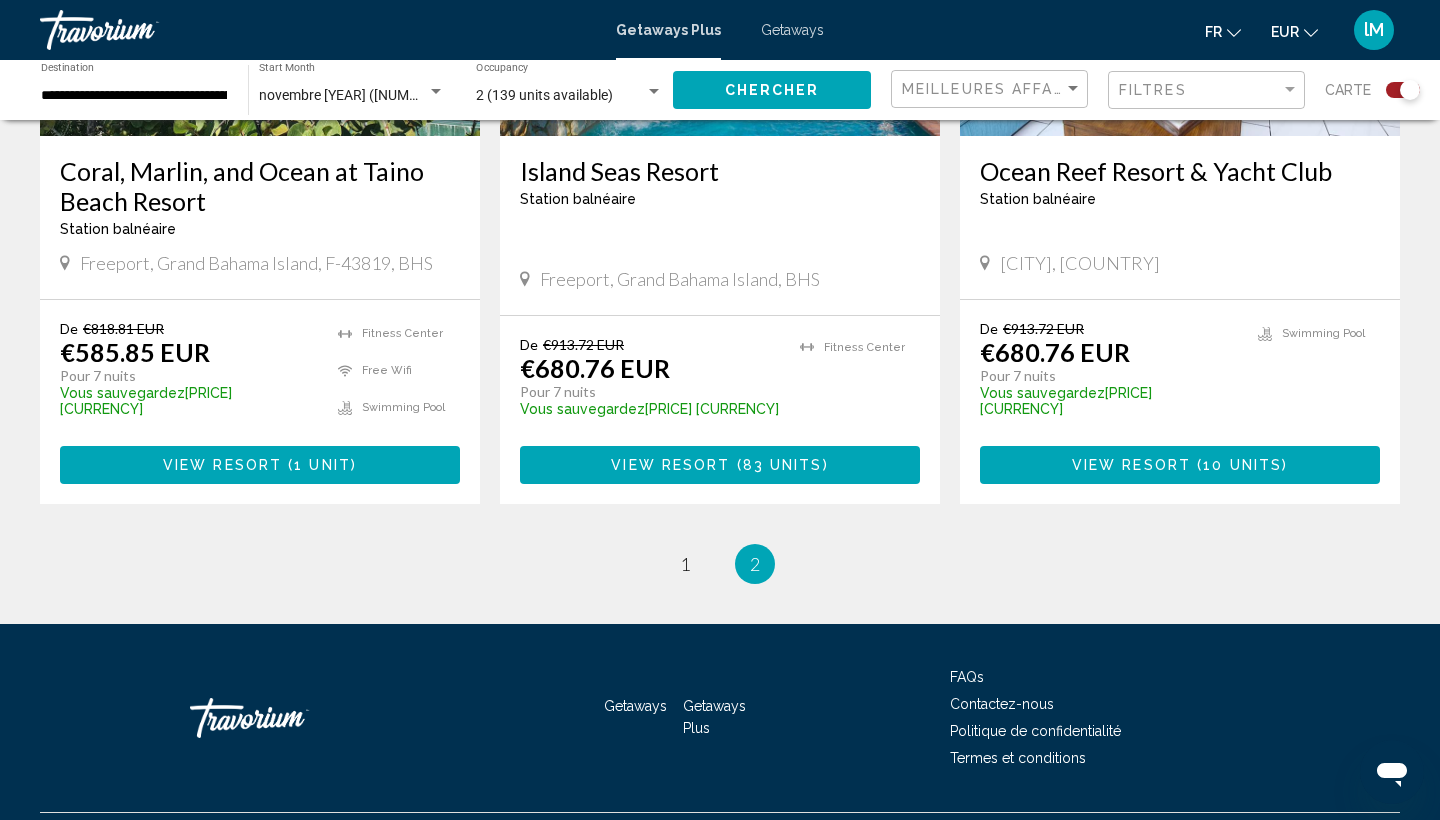 scroll, scrollTop: 1710, scrollLeft: 0, axis: vertical 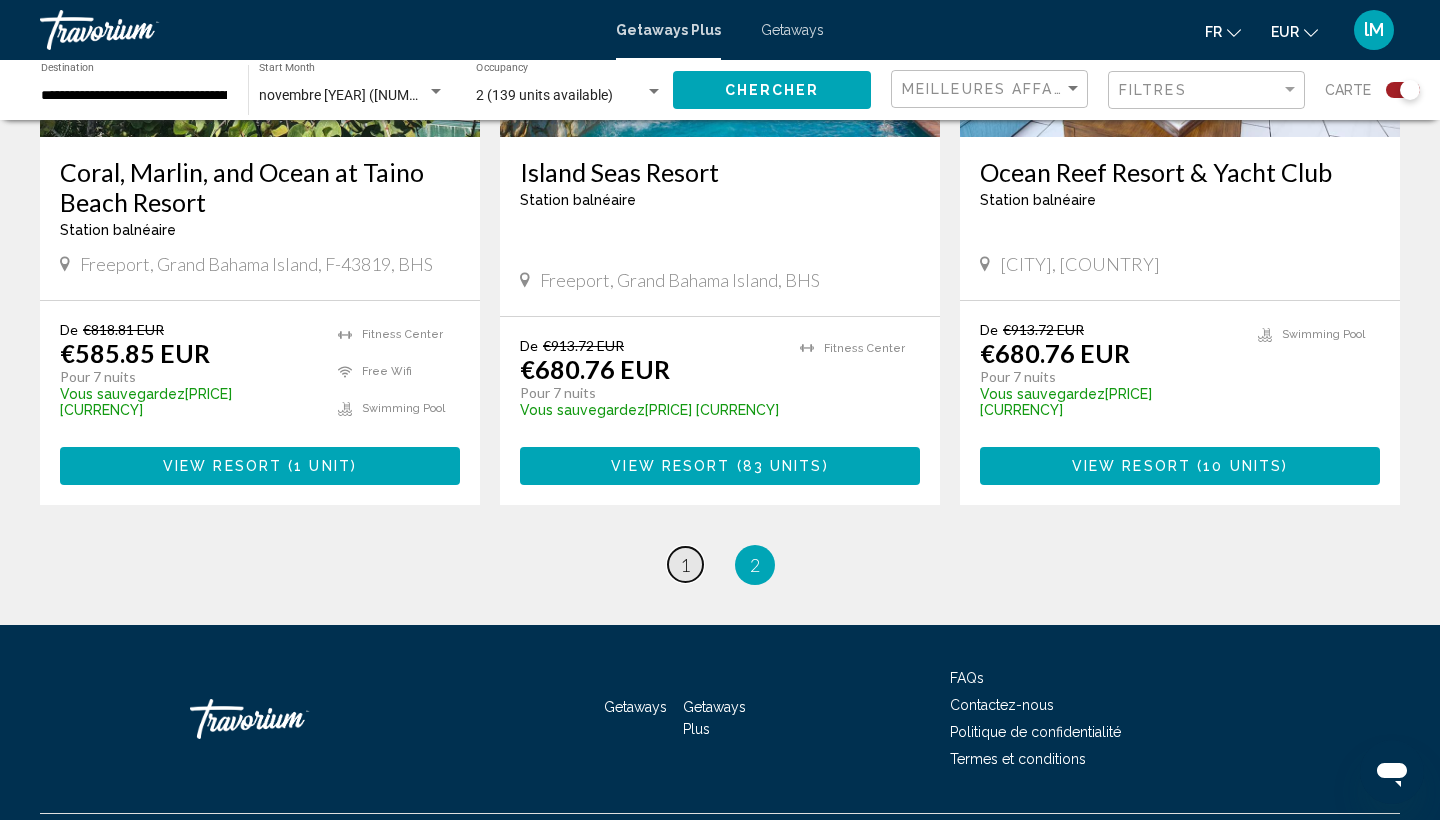 click on "1" at bounding box center [685, 565] 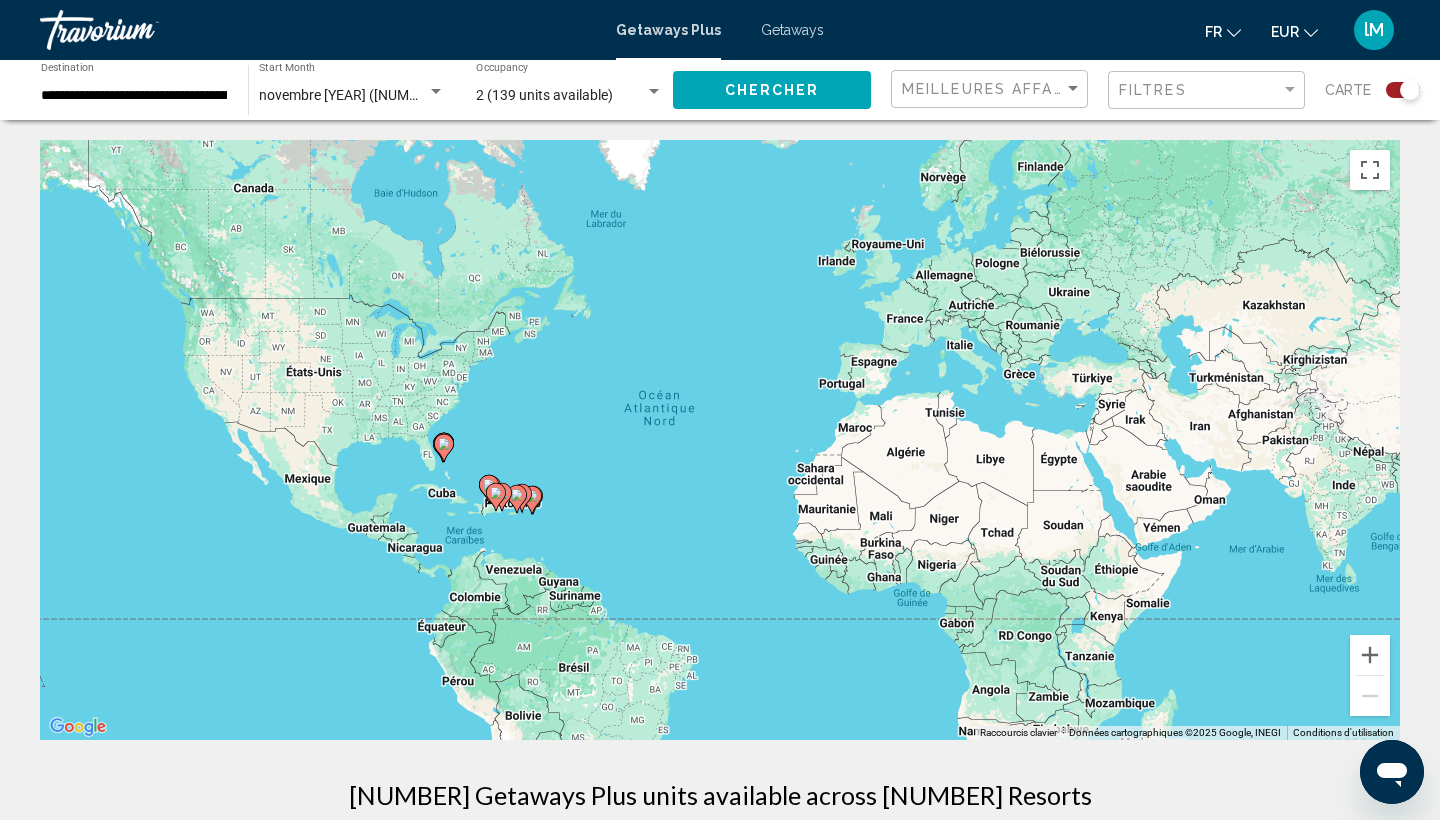 scroll, scrollTop: 0, scrollLeft: 0, axis: both 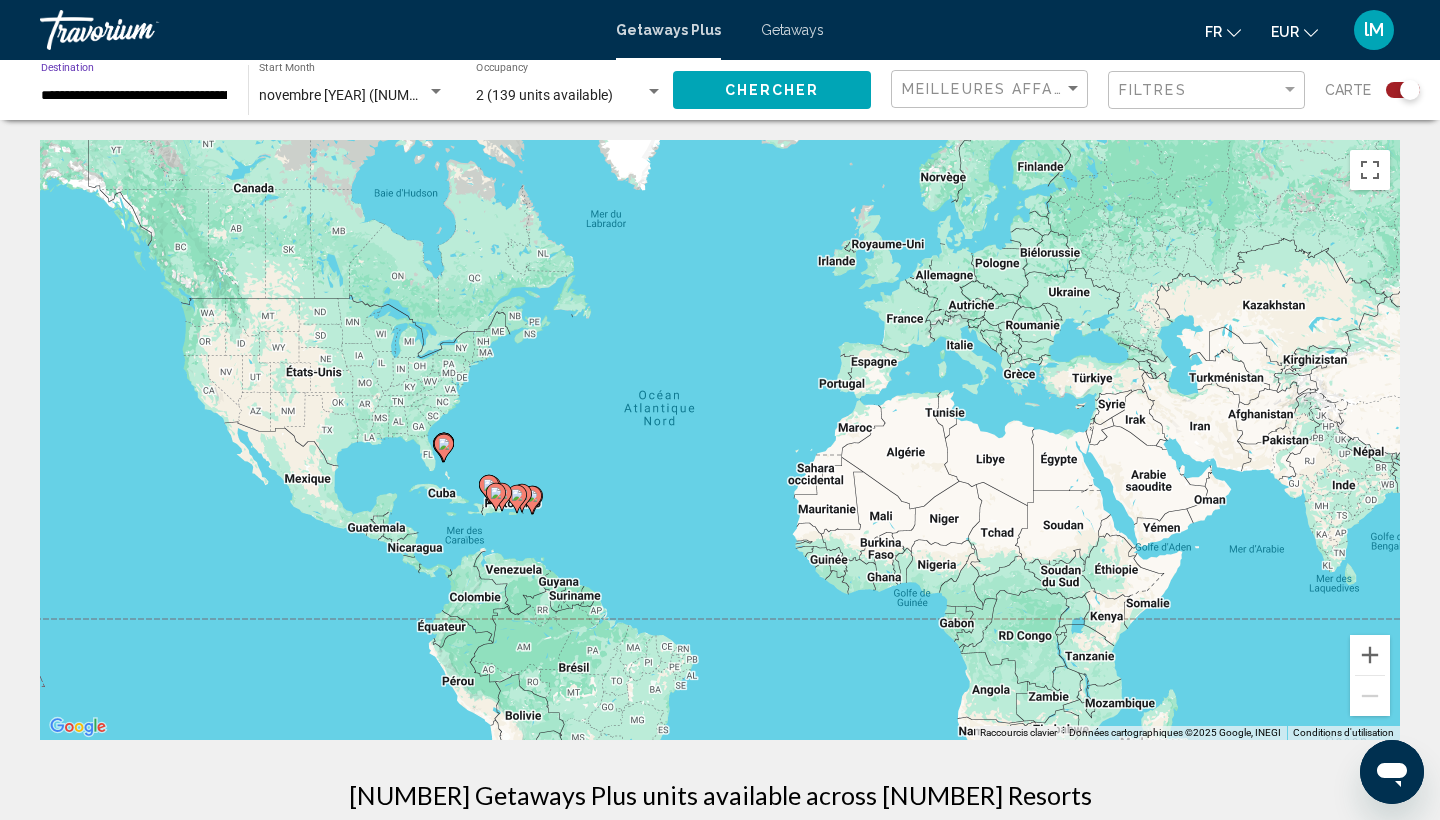 click on "**********" at bounding box center [134, 96] 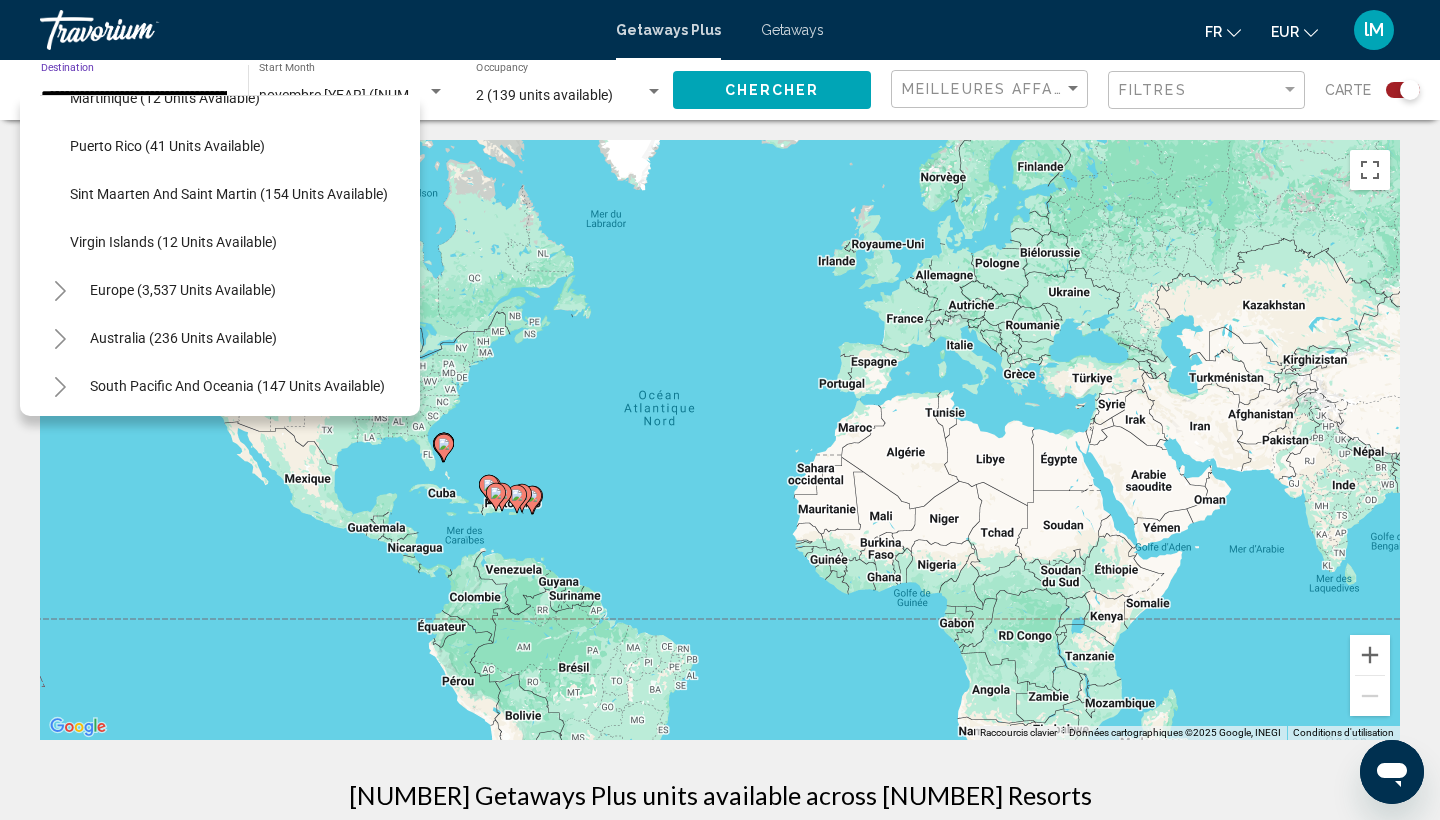 scroll, scrollTop: 488, scrollLeft: 1, axis: both 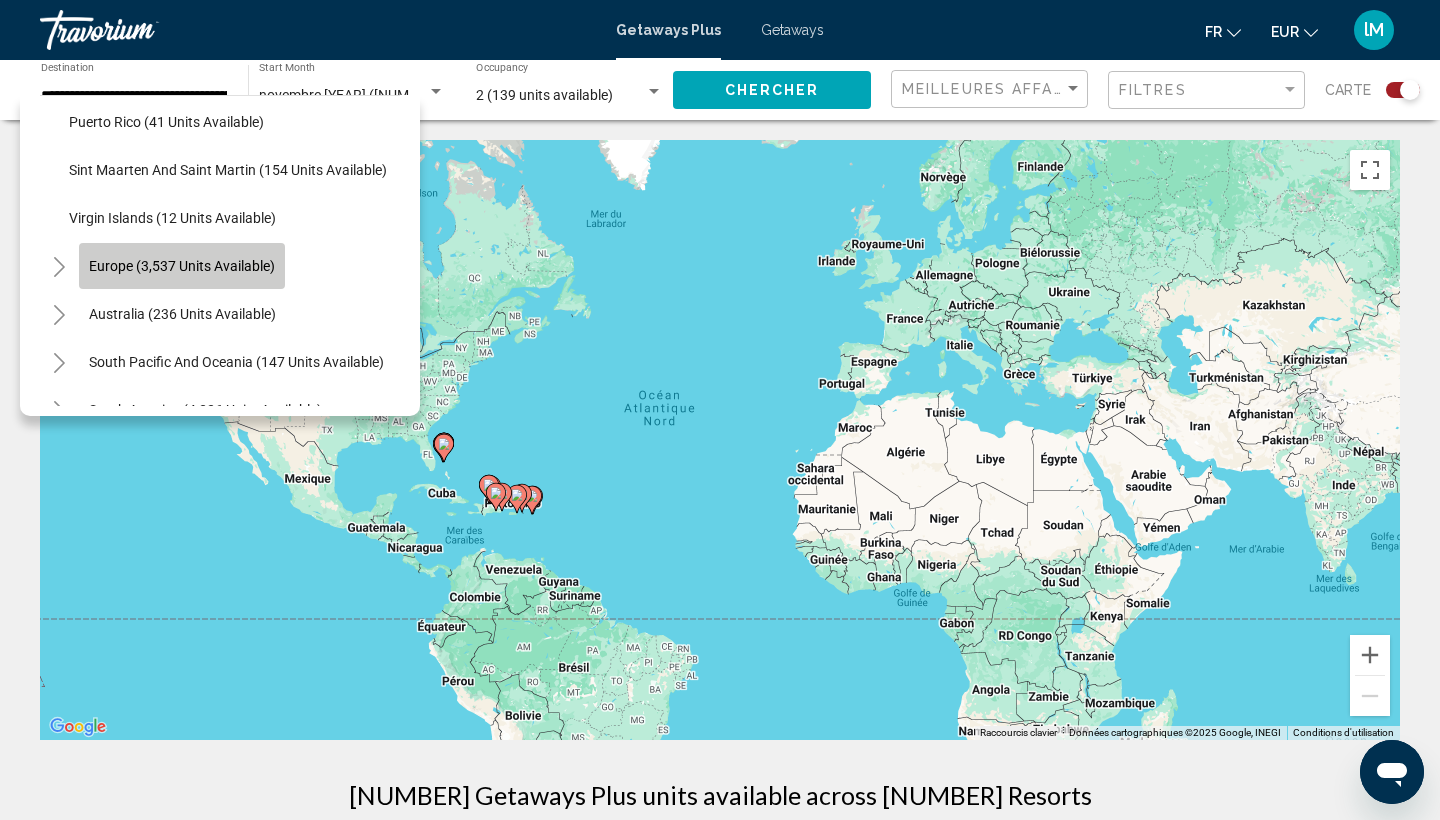 click on "Europe (3,537 units available)" at bounding box center (182, 314) 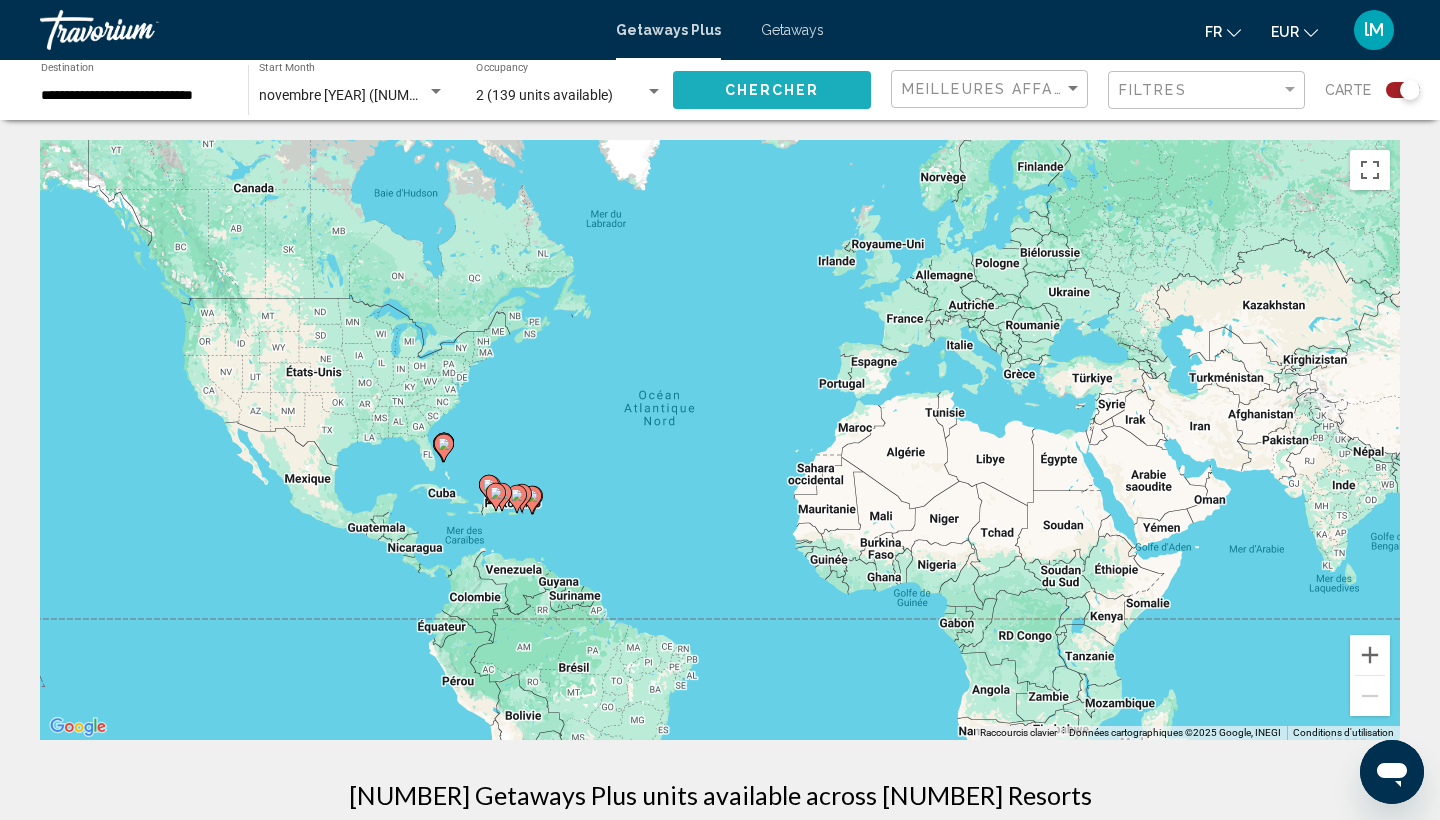 click on "Chercher" 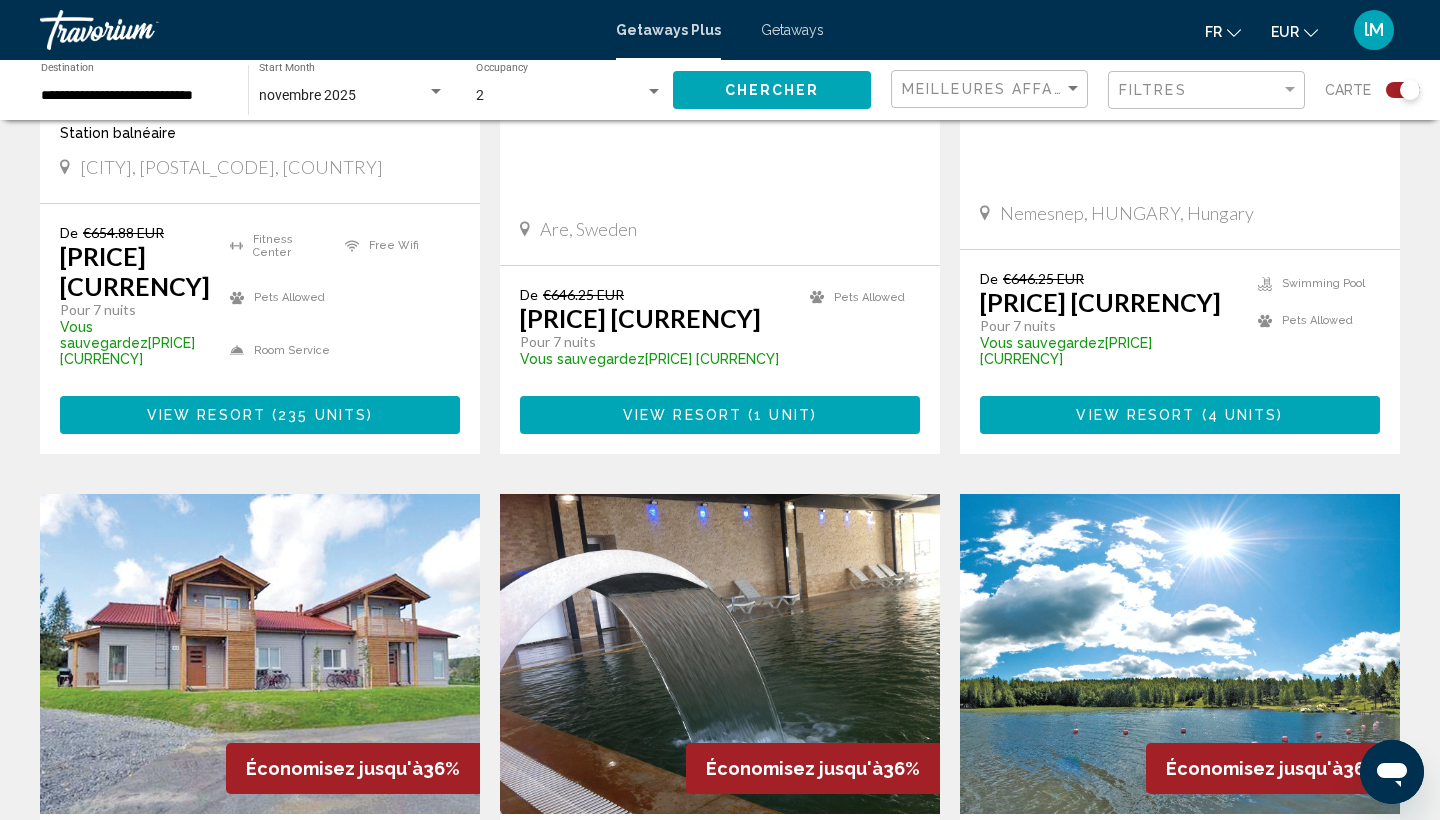 scroll, scrollTop: 1674, scrollLeft: 0, axis: vertical 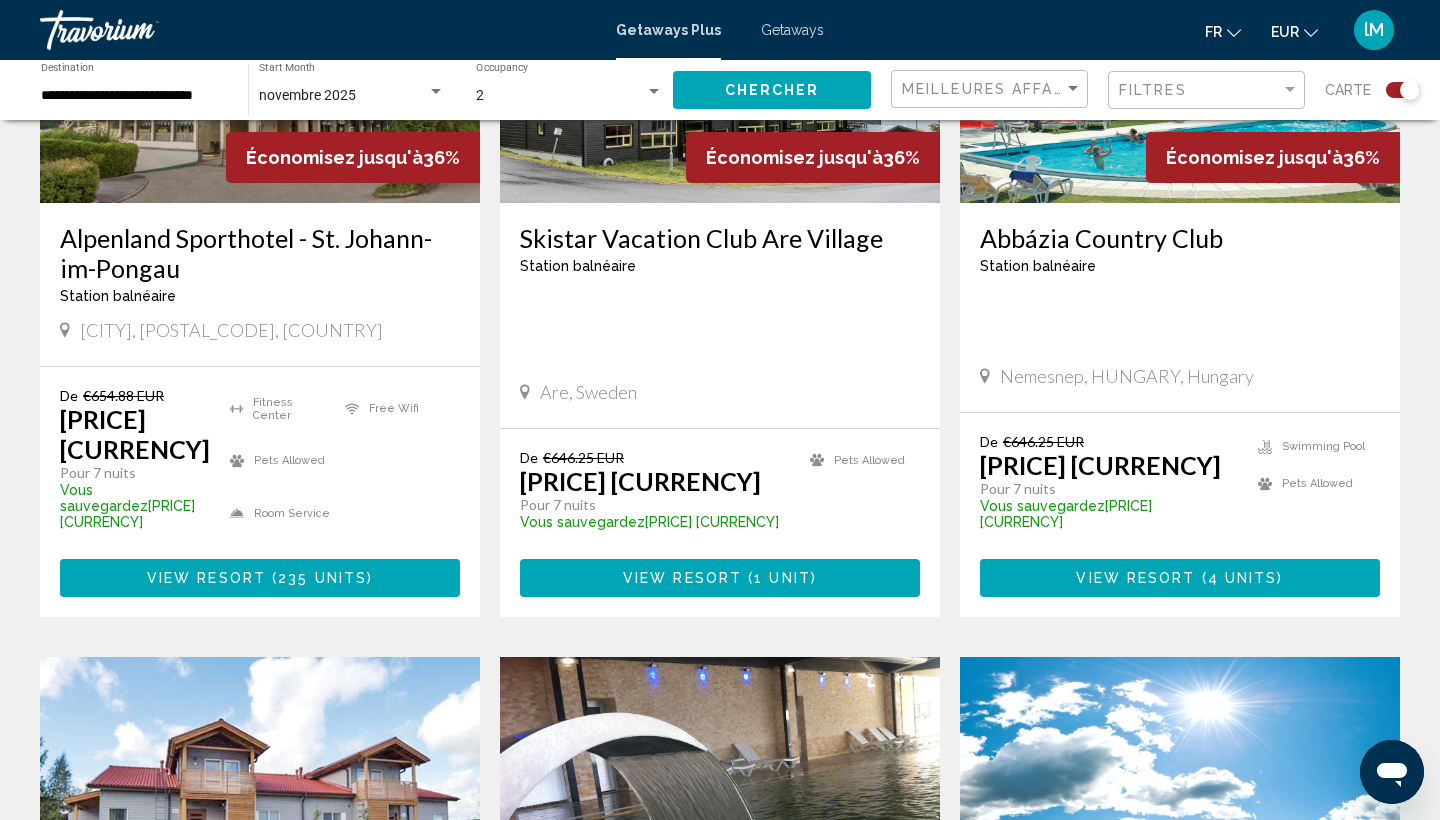 click on "Meilleures affaires" 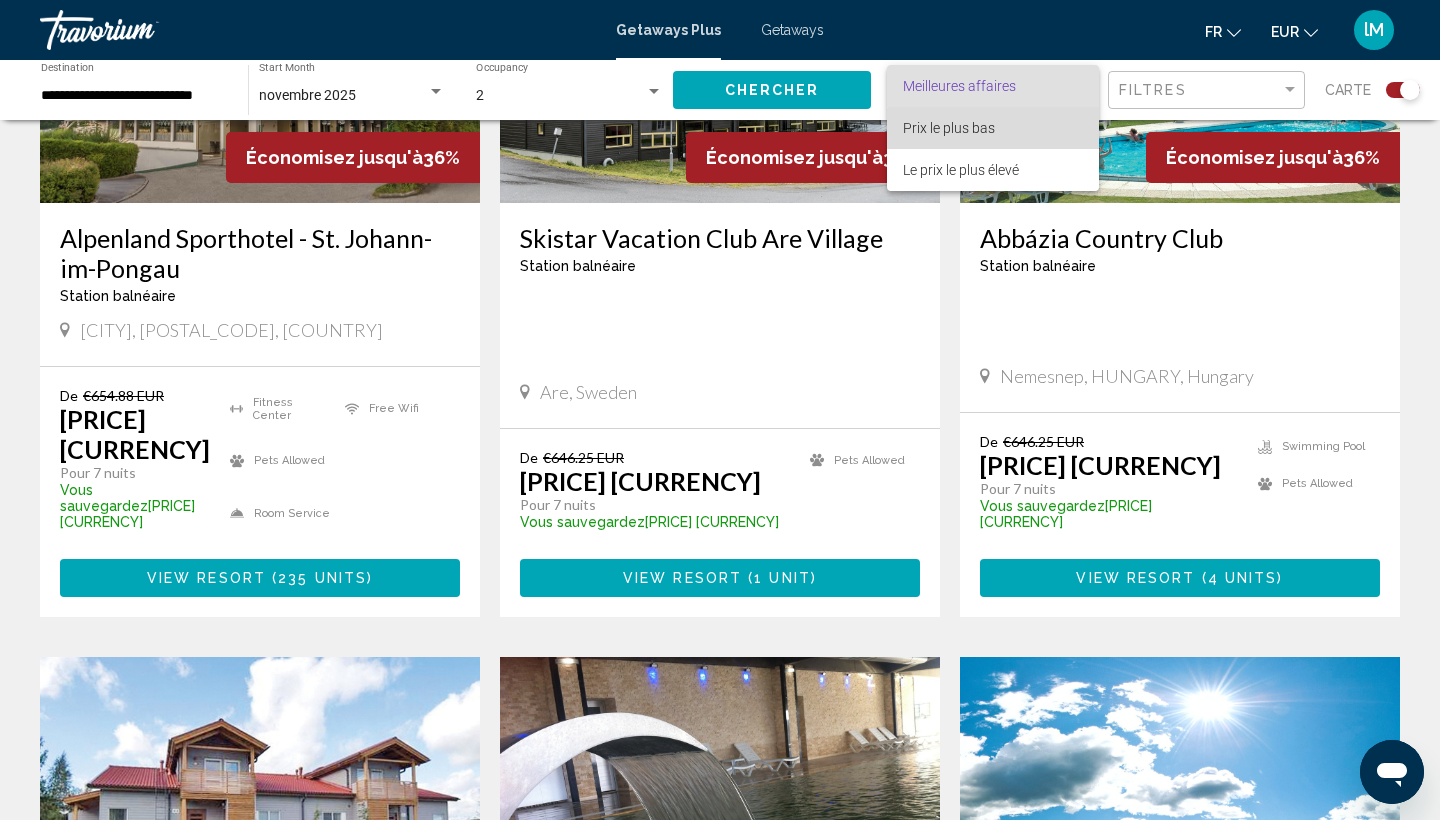 click on "Prix ​​le plus bas" at bounding box center (993, 128) 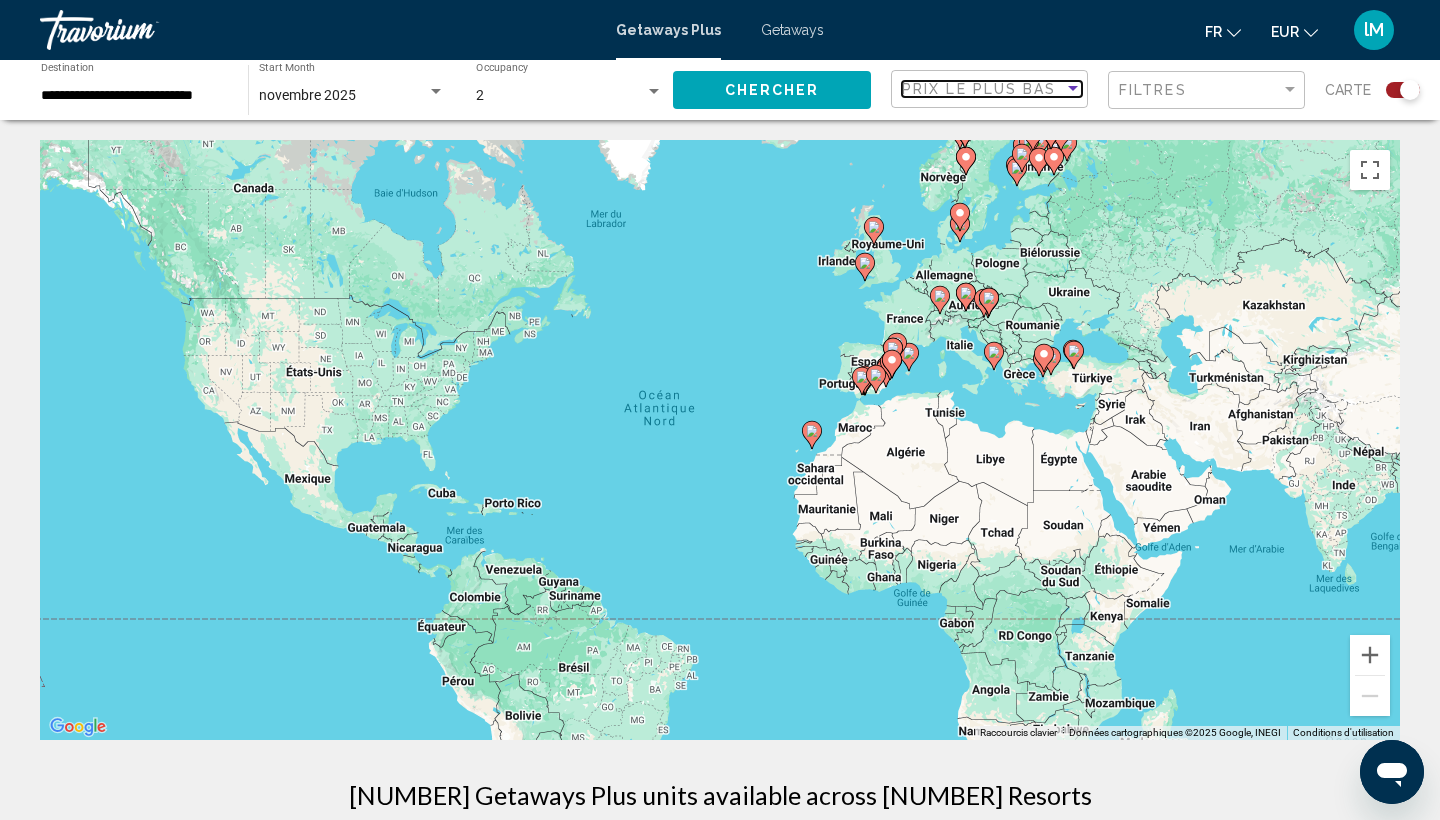 scroll, scrollTop: 0, scrollLeft: 0, axis: both 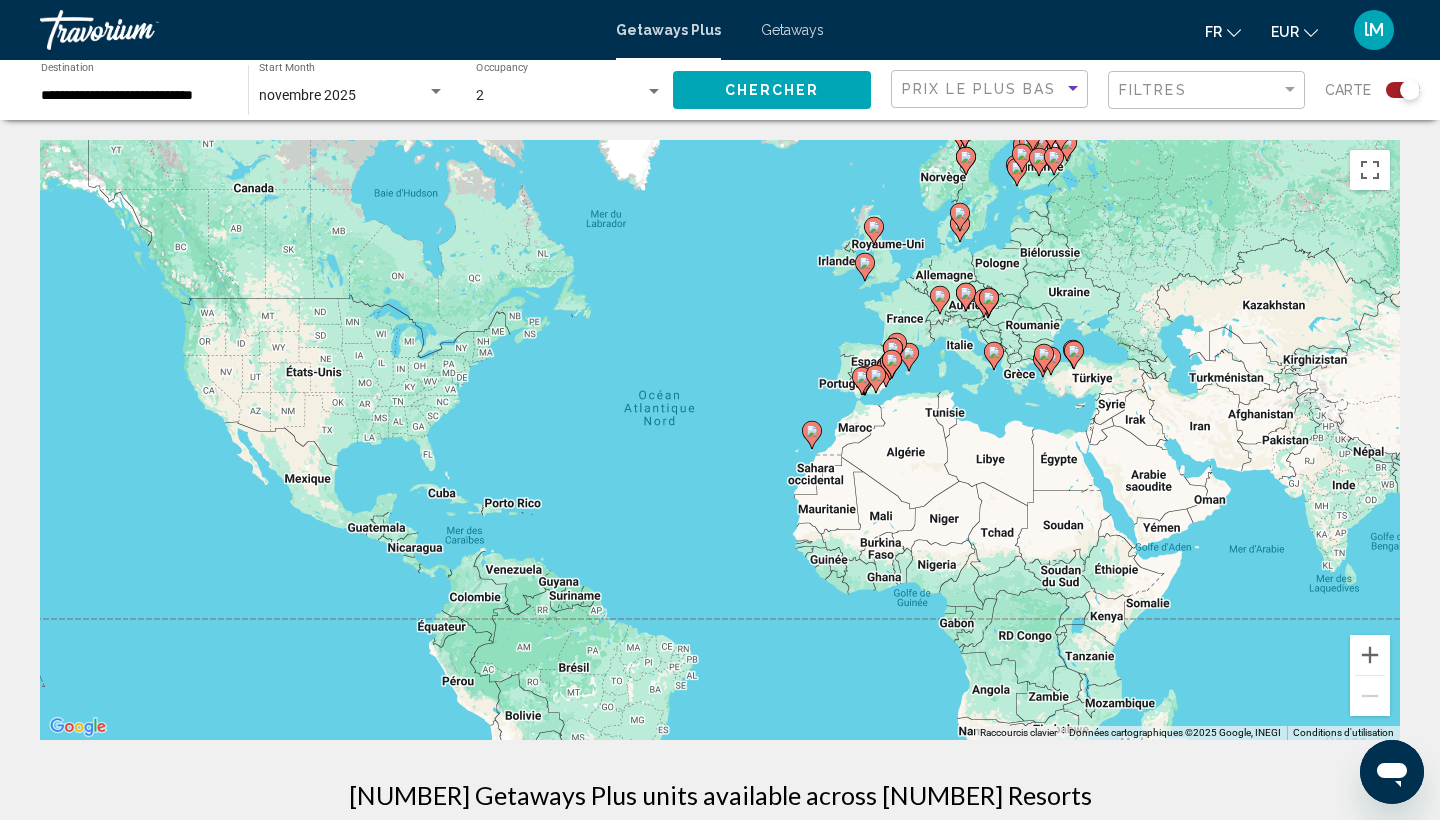 click on "Chercher" 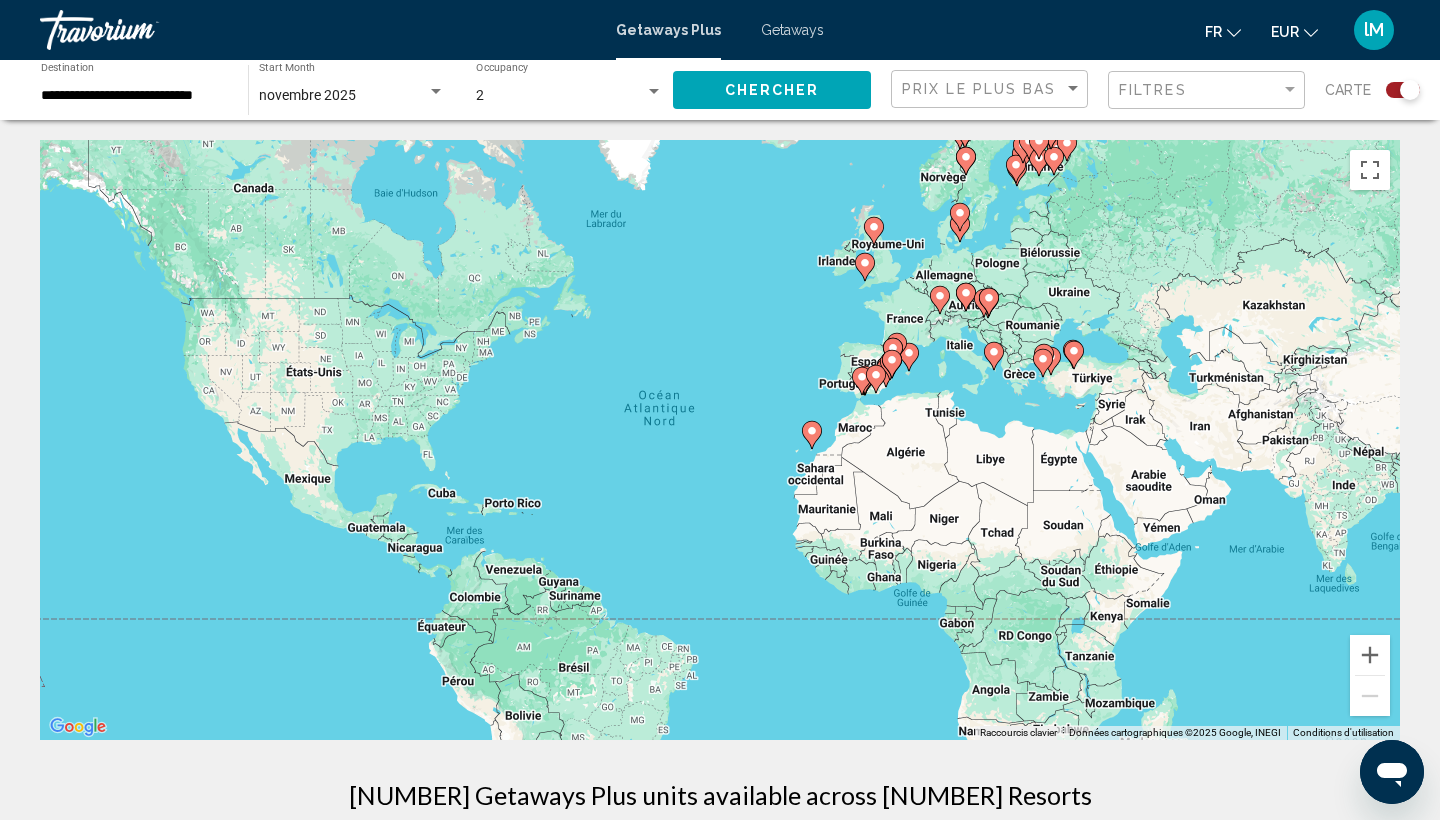 scroll, scrollTop: 0, scrollLeft: 0, axis: both 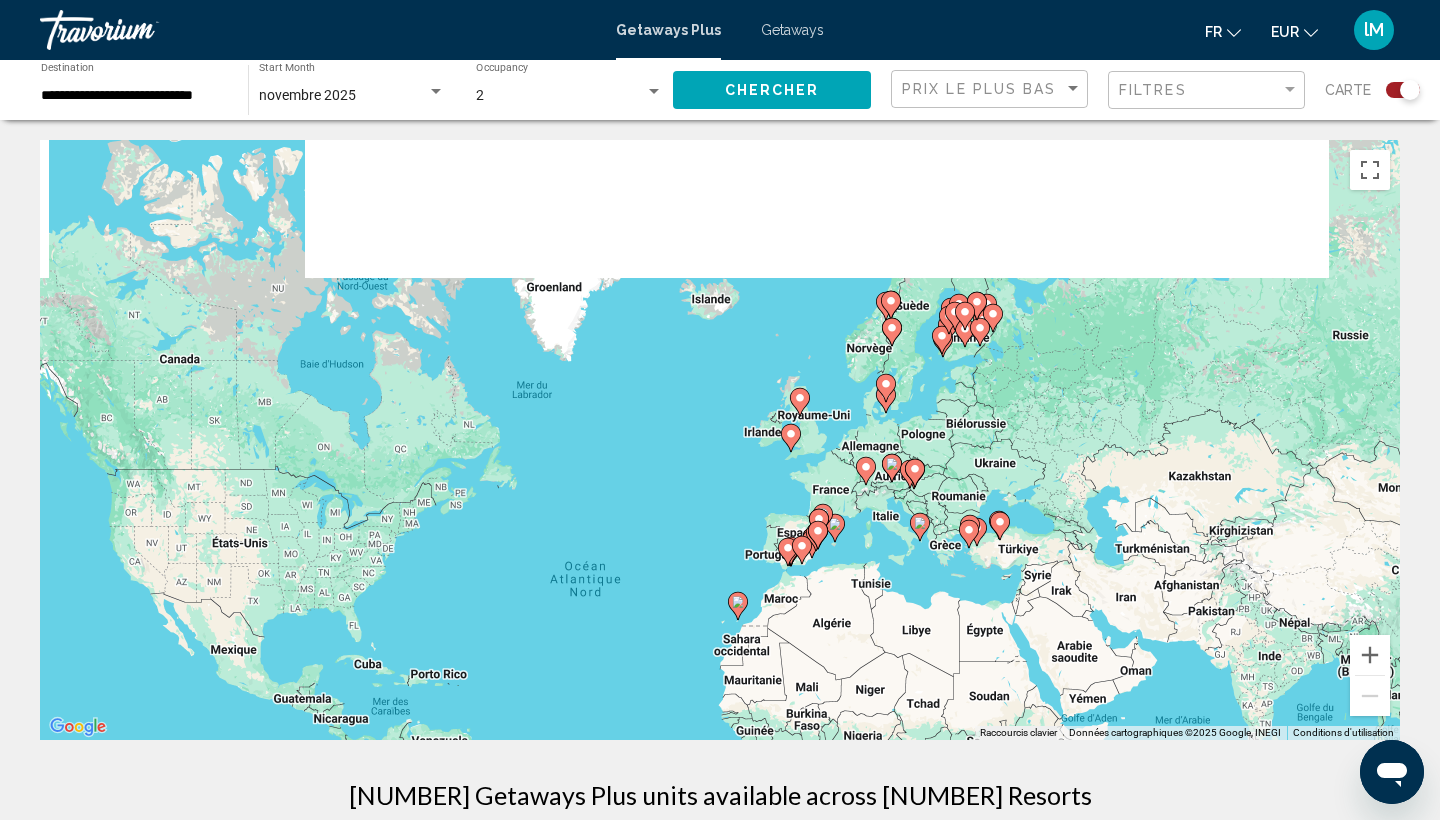 drag, startPoint x: 1044, startPoint y: 203, endPoint x: 968, endPoint y: 378, distance: 190.79047 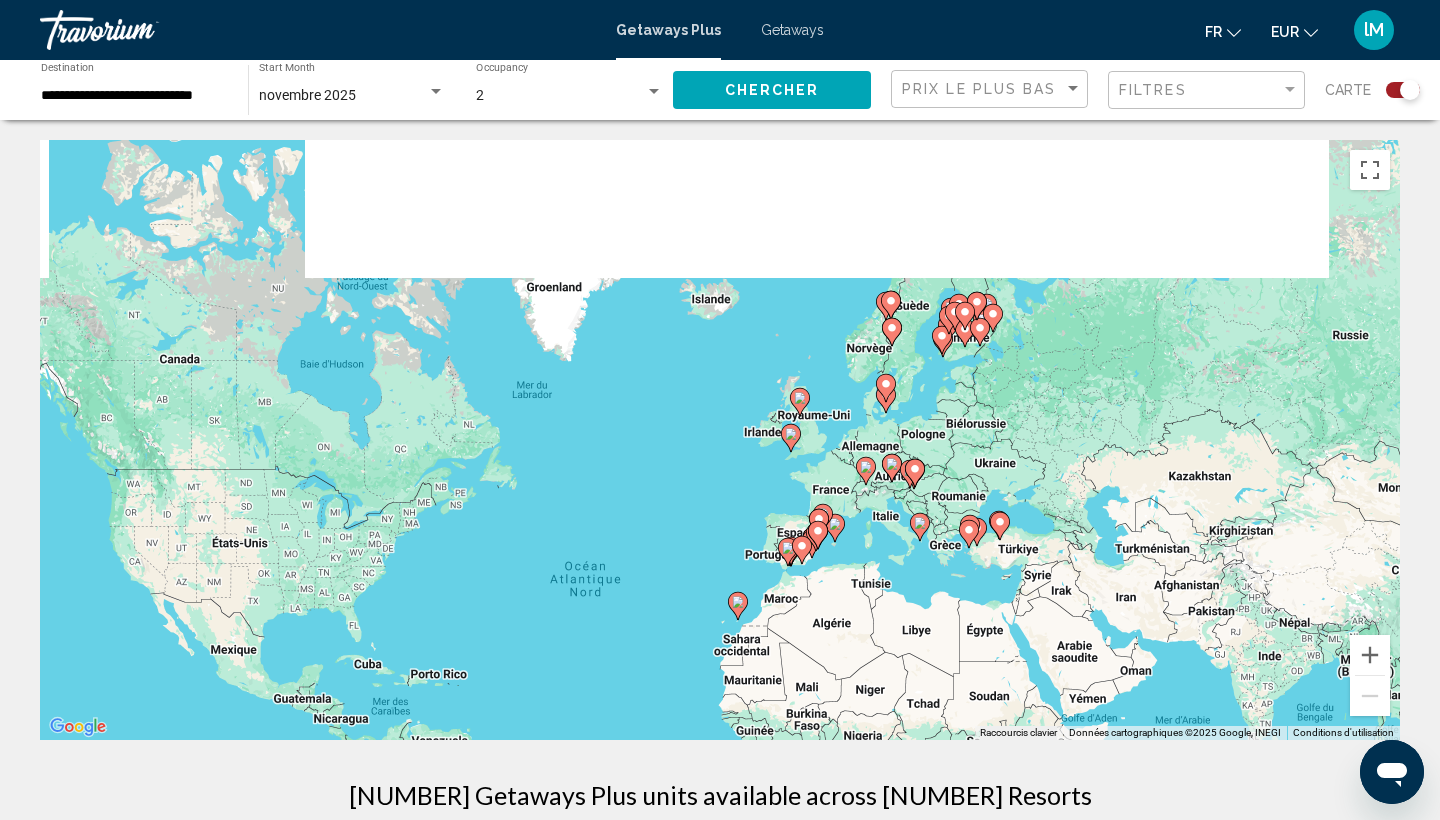 click on "Pour activer le glissement avec le clavier, appuyez sur Alt+Entrée. Une fois ce mode activé, utilisez les touches fléchées pour déplacer le repère. Pour valider le déplacement, appuyez sur Entrée. Pour annuler, appuyez sur Échap." at bounding box center [720, 440] 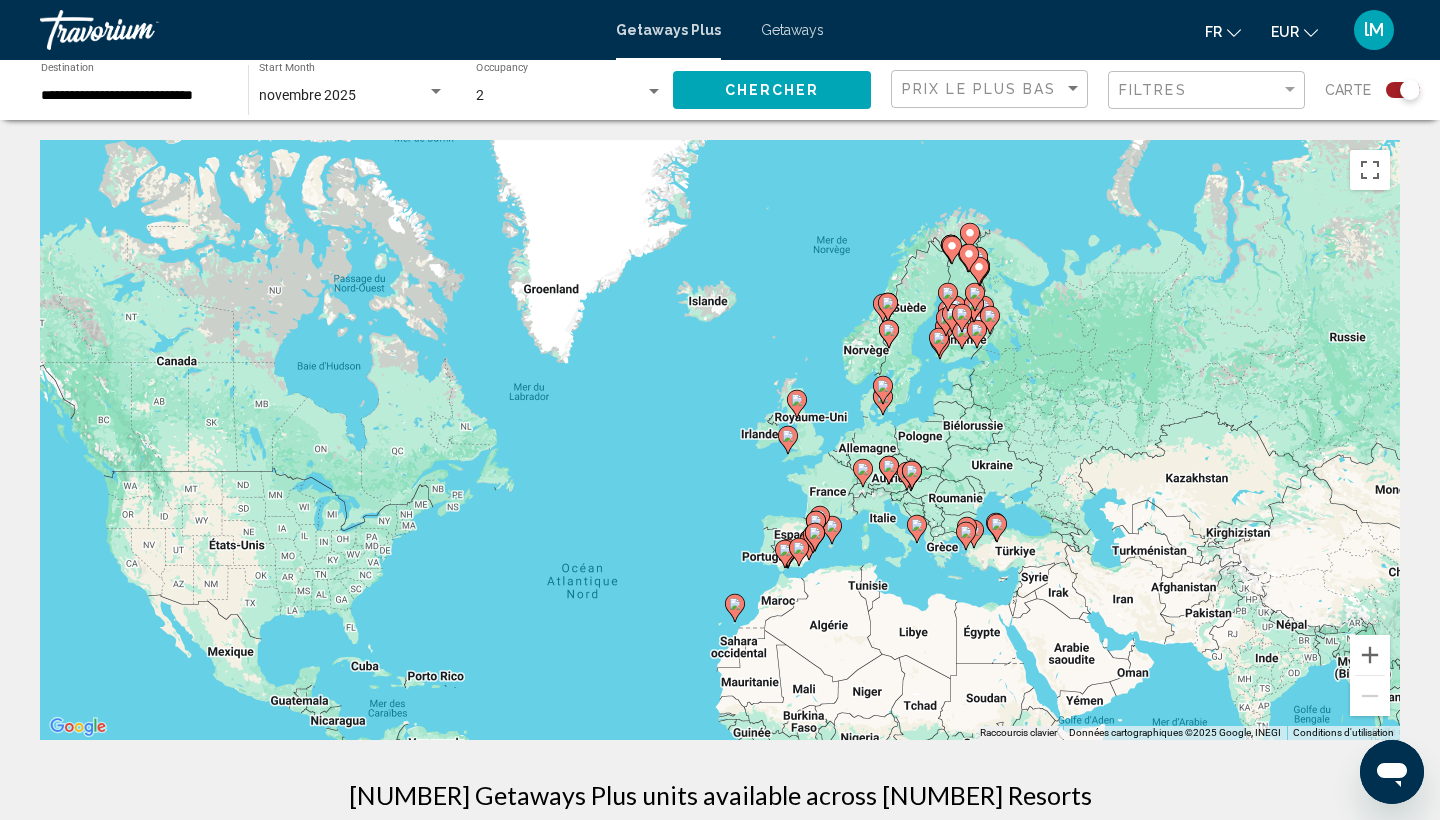 click 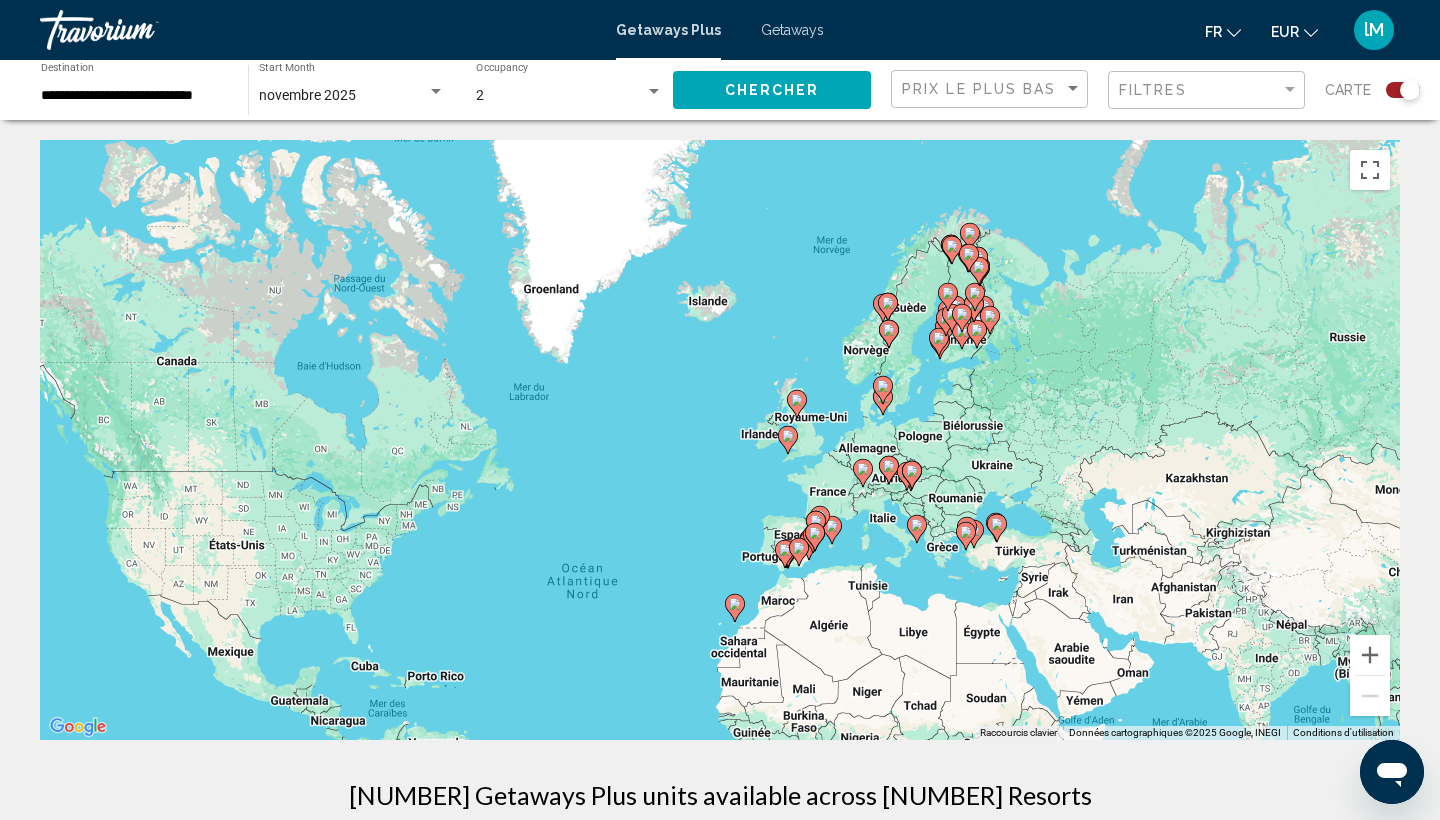 type on "**********" 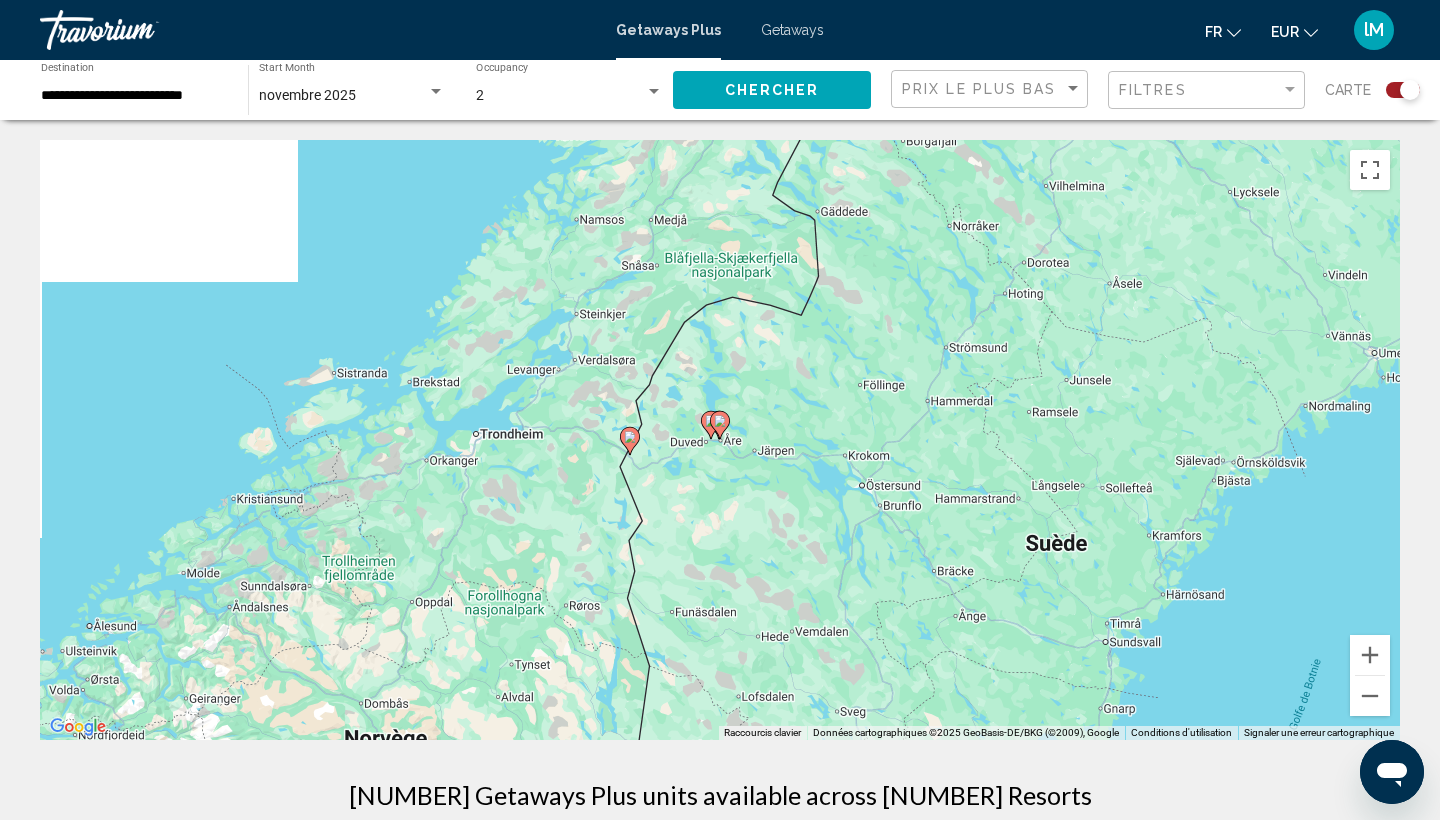 click 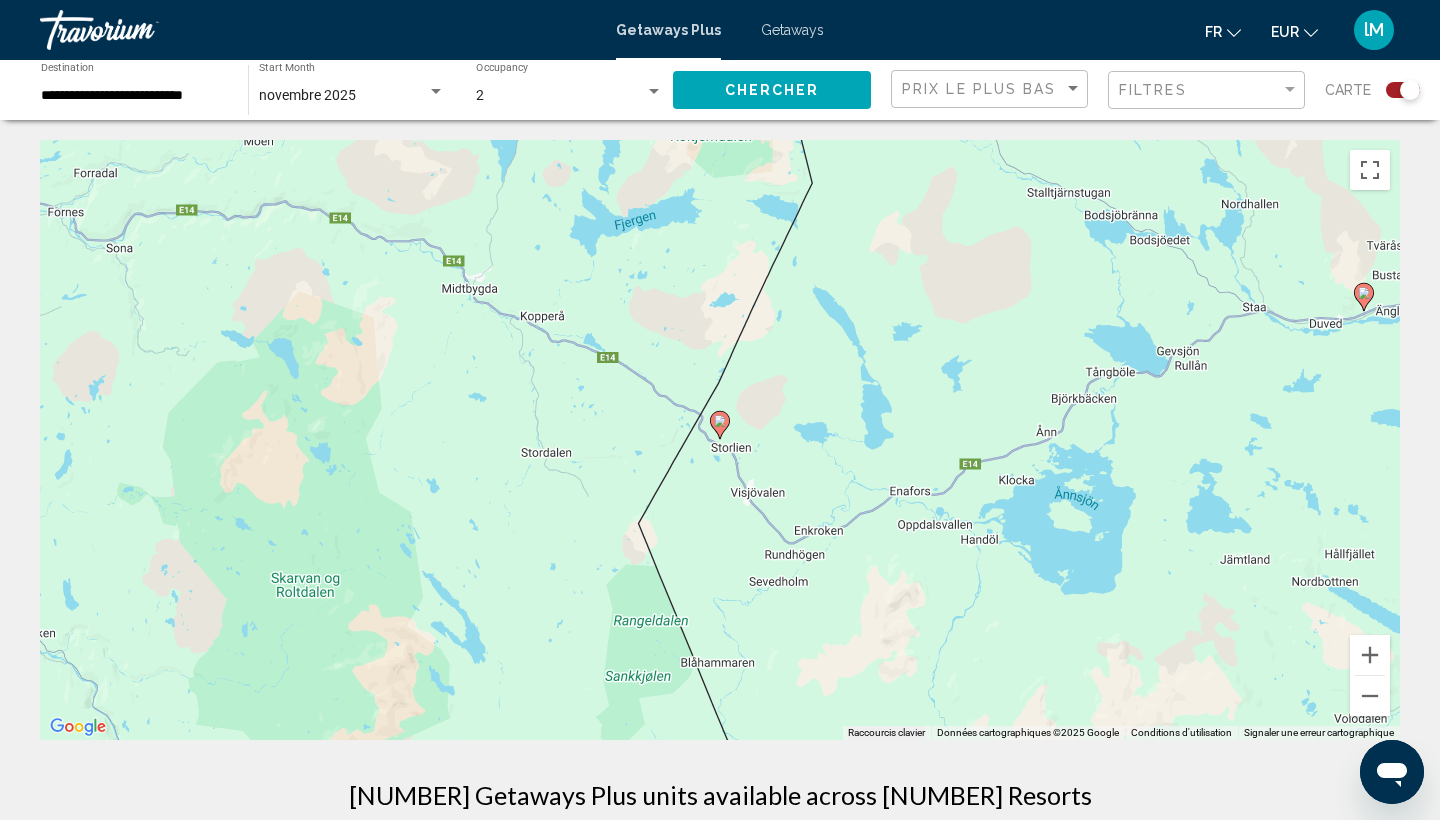 click 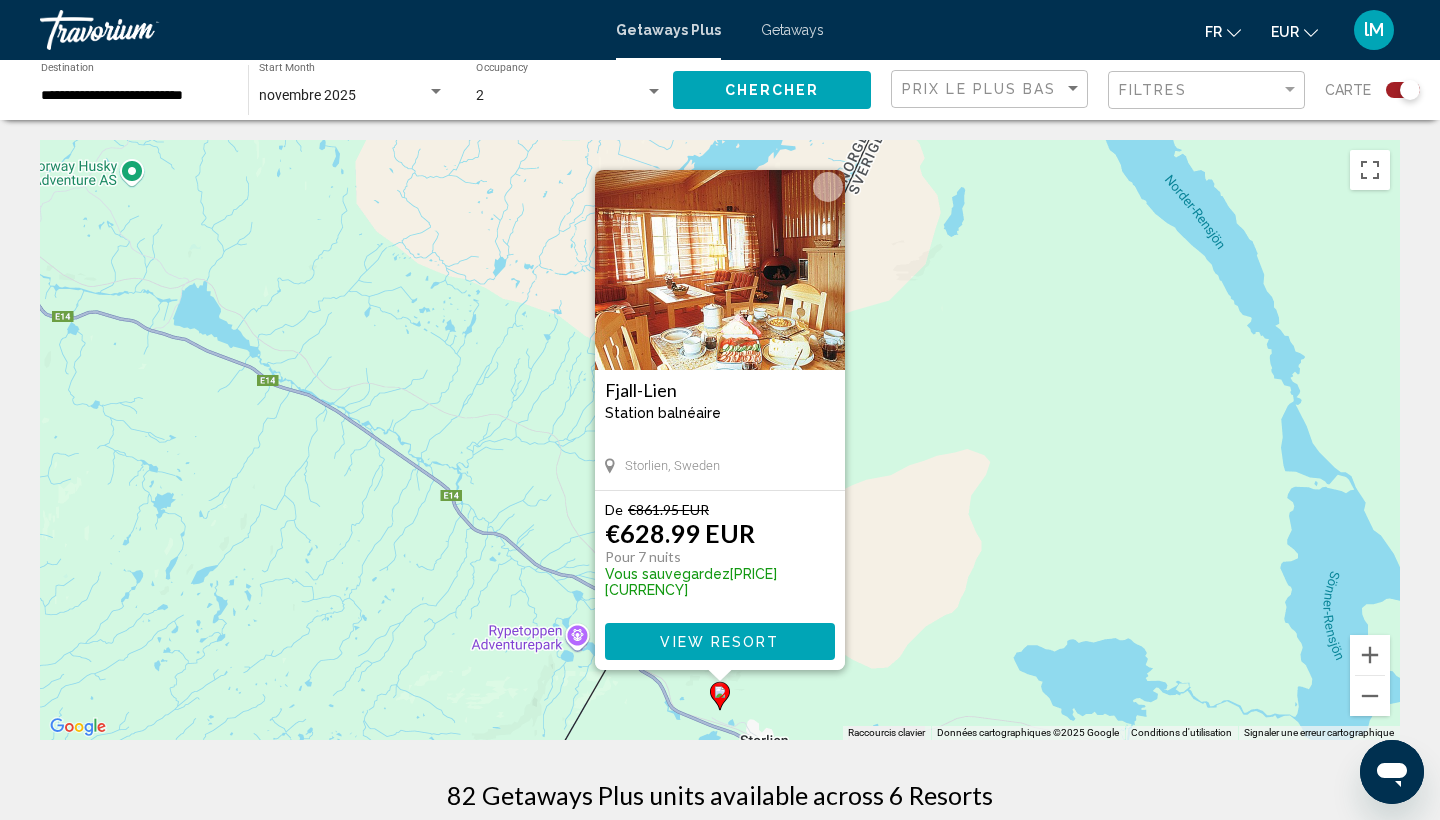 click at bounding box center (828, 187) 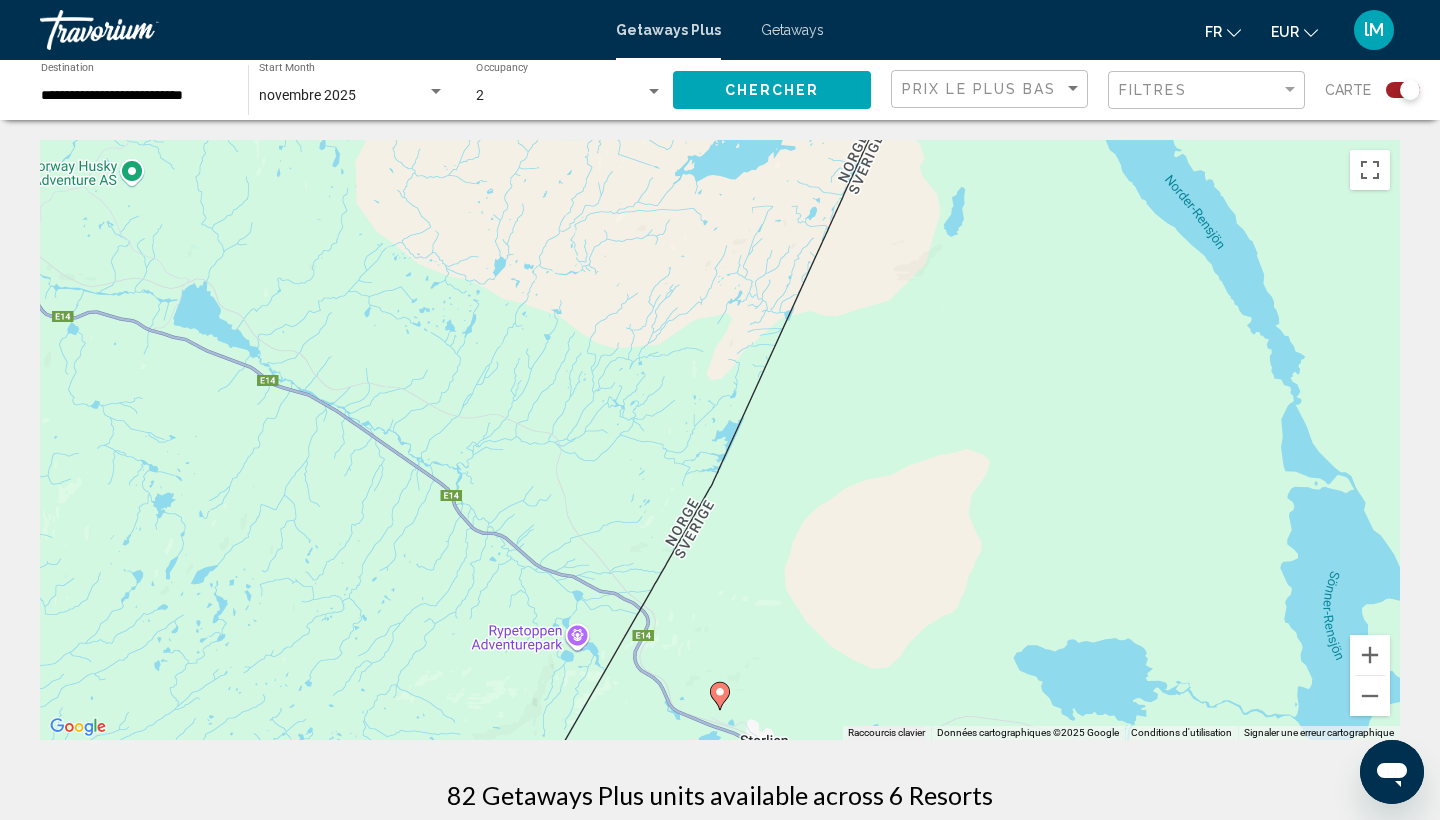 scroll, scrollTop: 0, scrollLeft: 0, axis: both 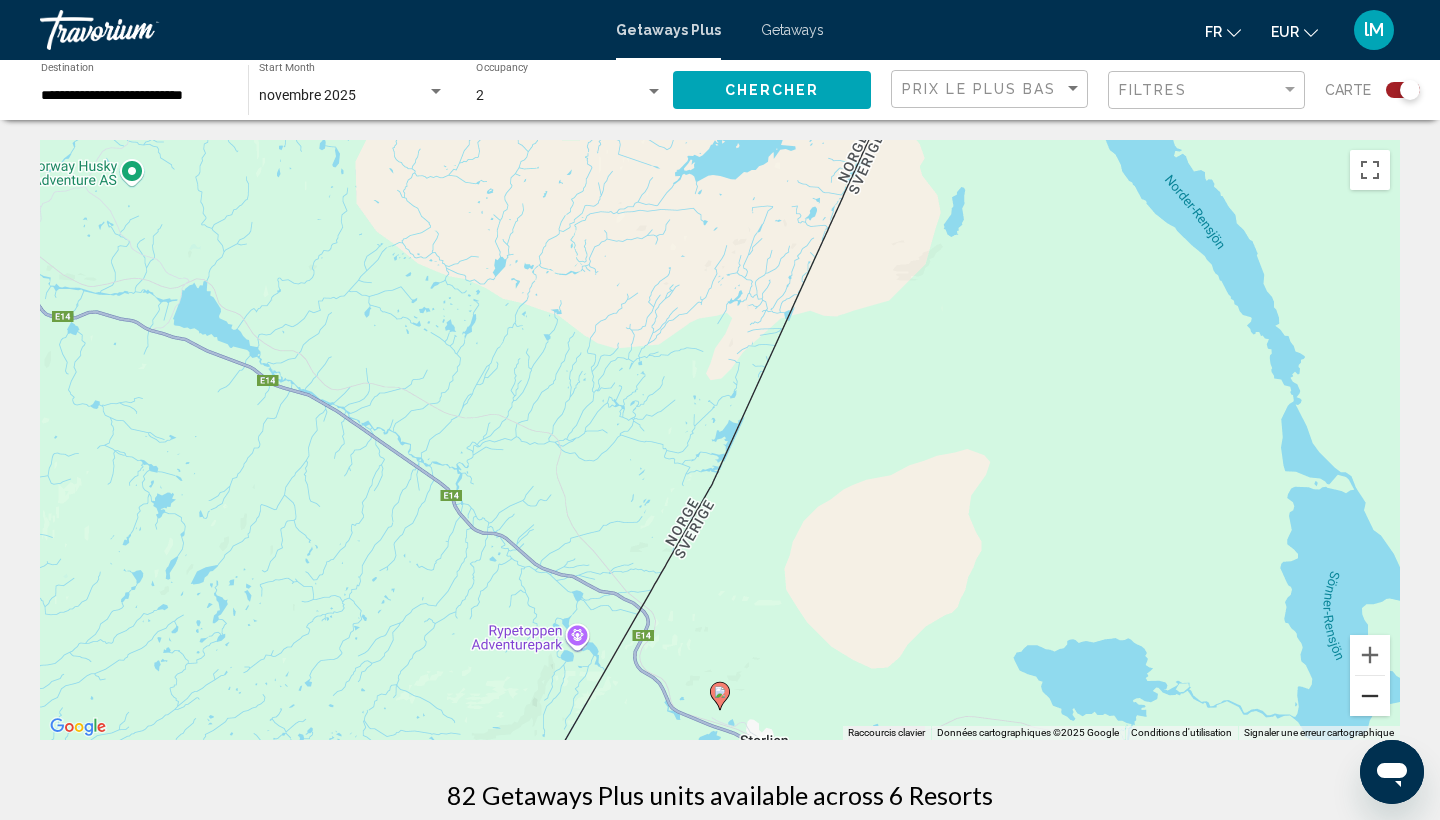 click at bounding box center (1370, 696) 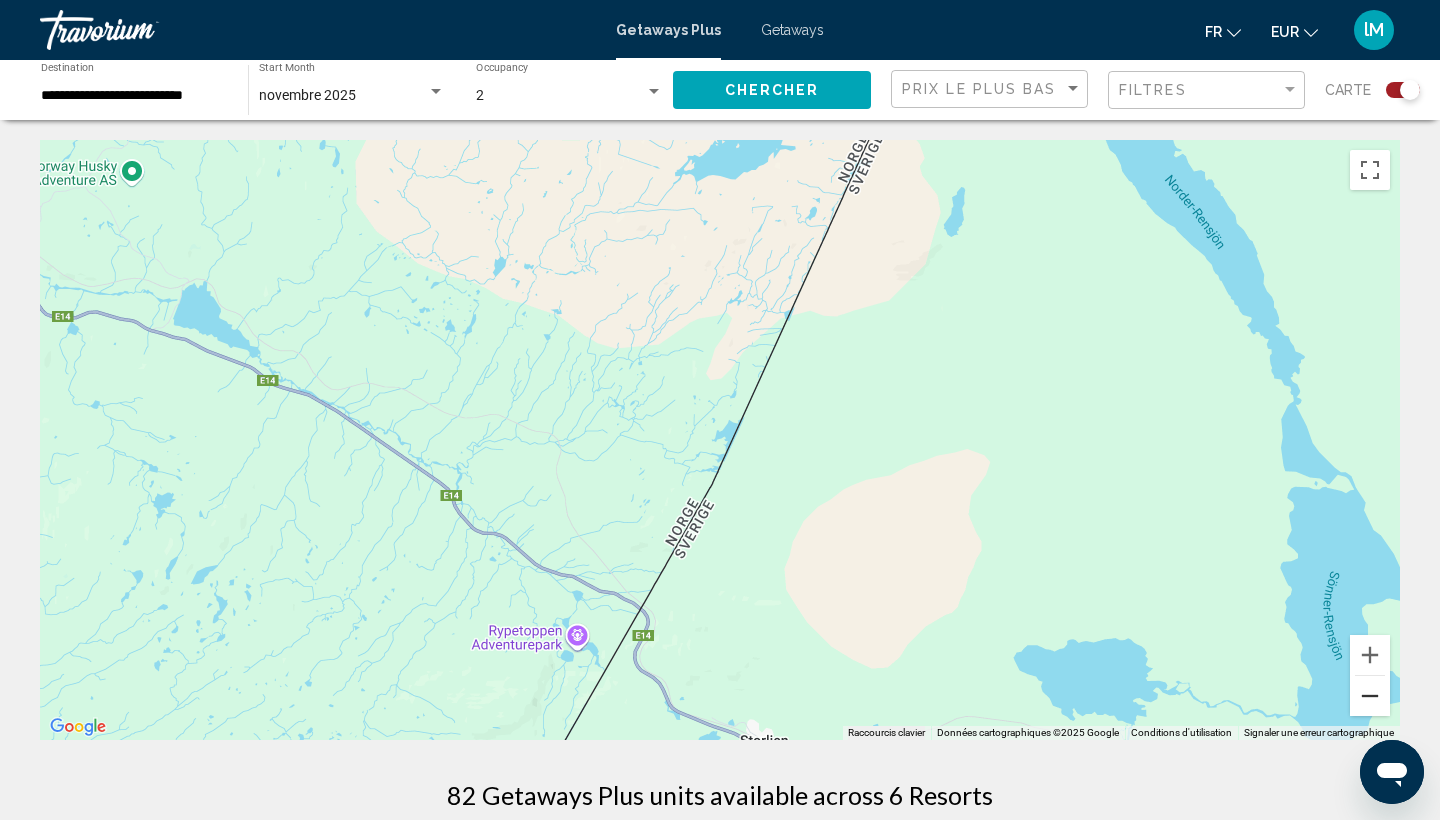 click at bounding box center (1370, 696) 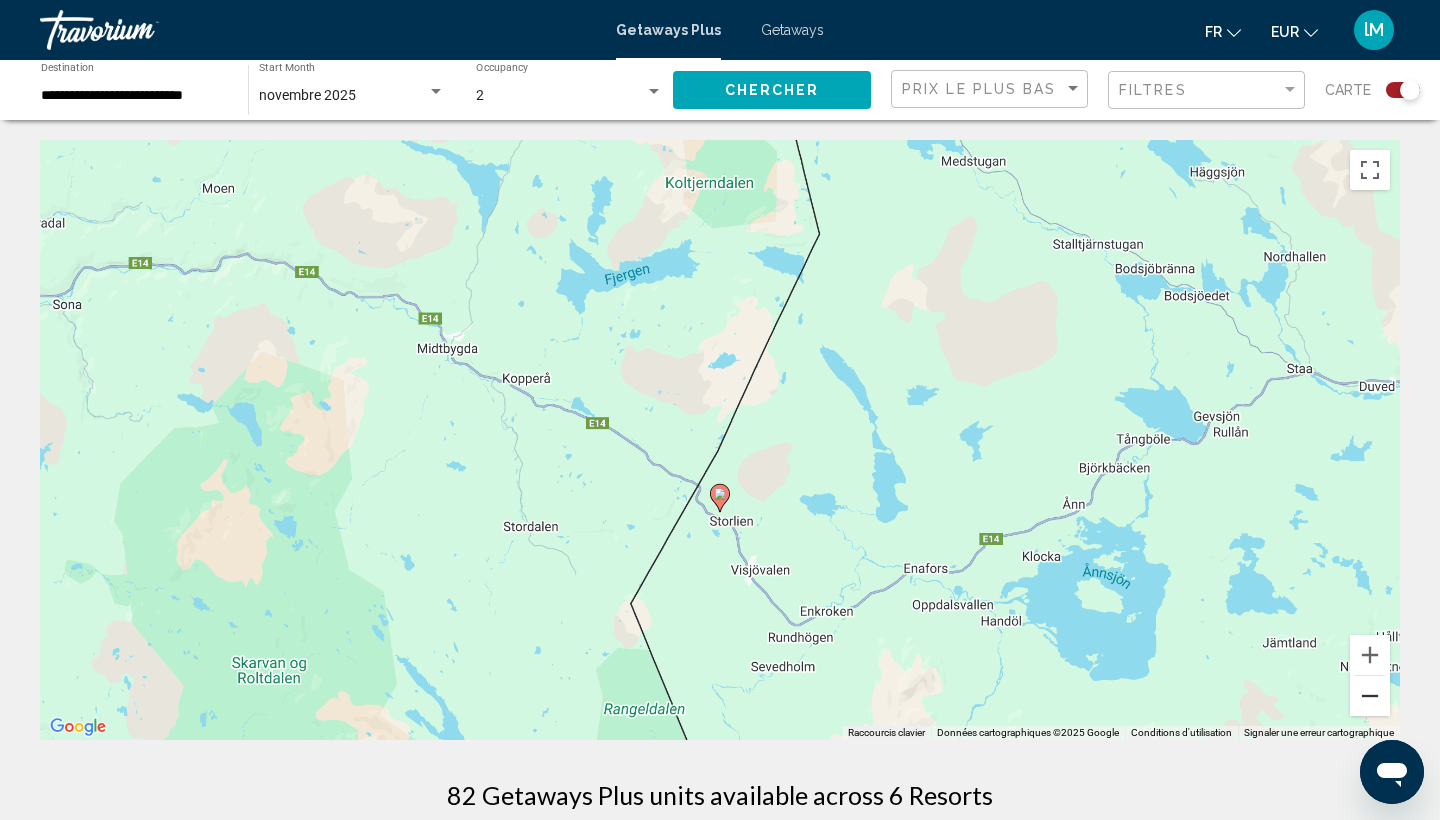 click at bounding box center (1370, 696) 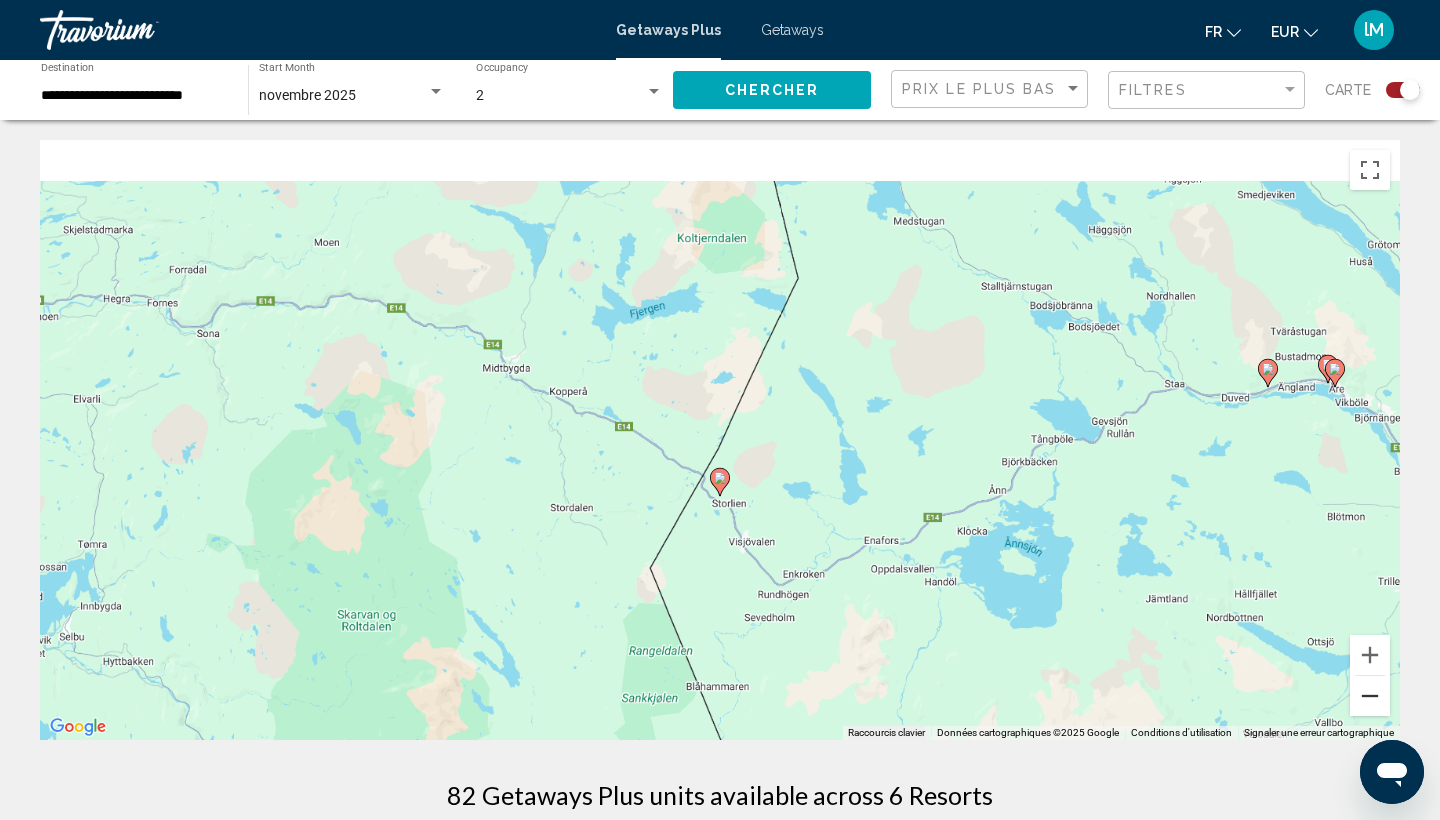 click at bounding box center (1370, 696) 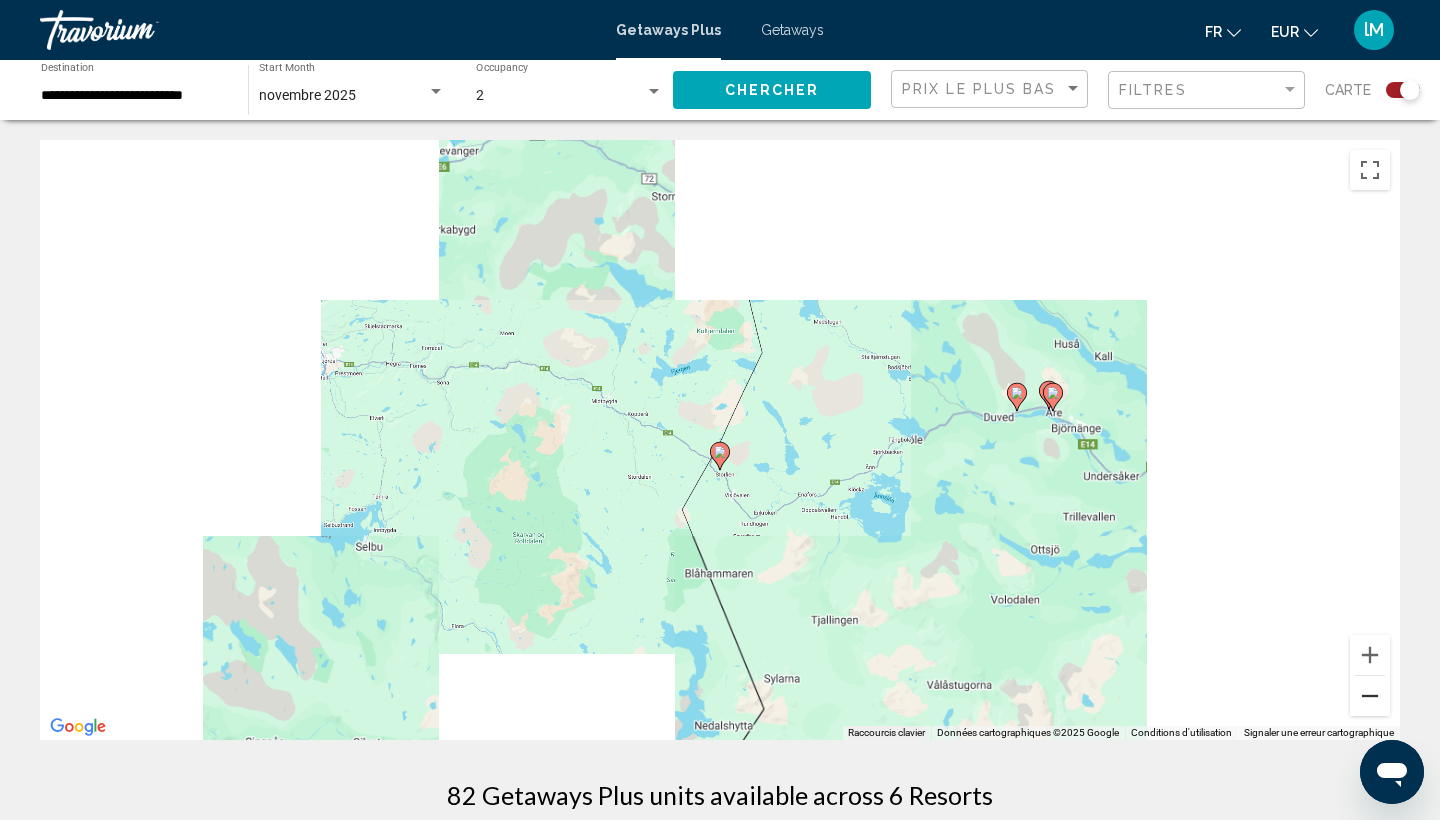 click at bounding box center [1370, 696] 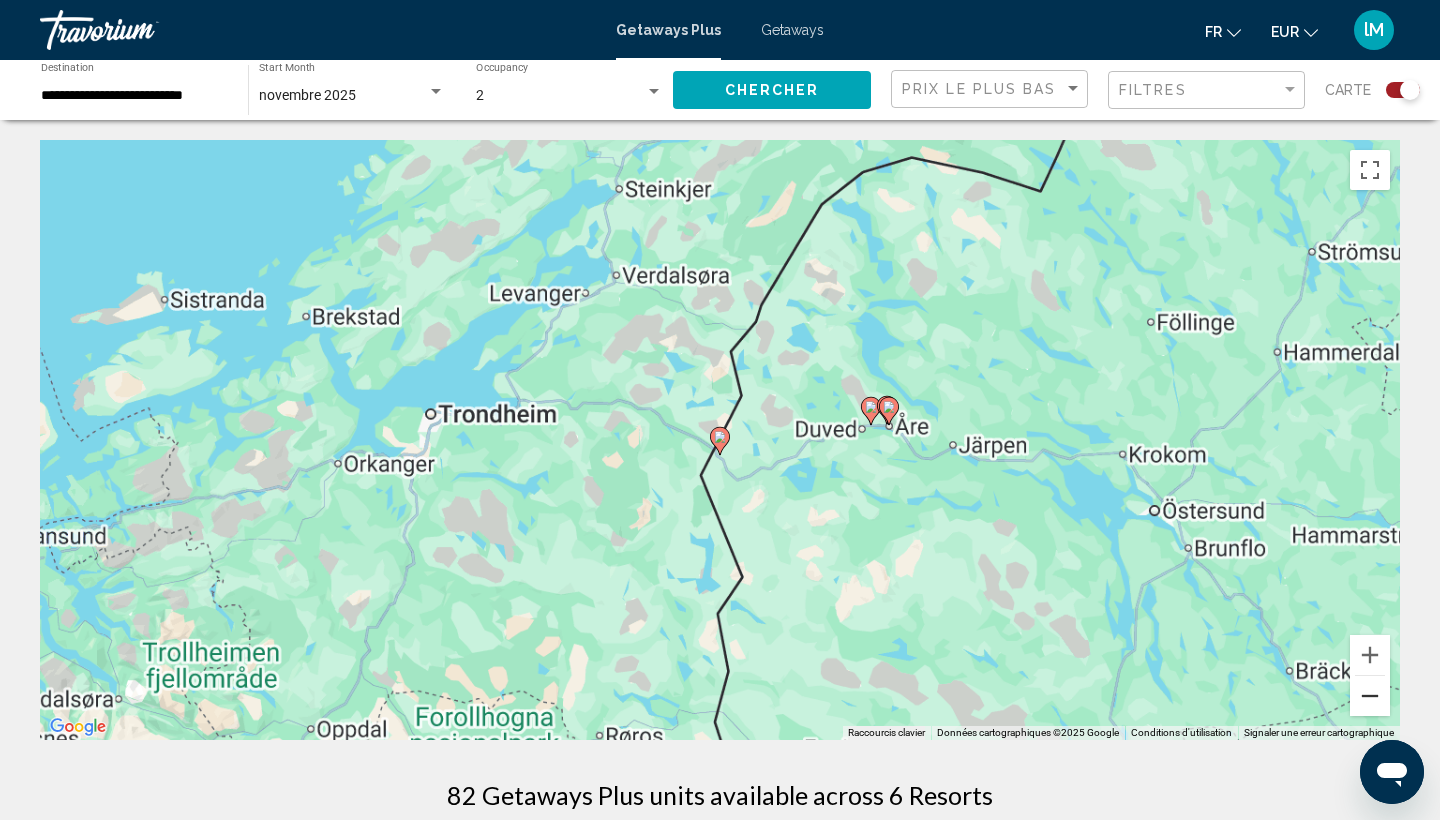click at bounding box center (1370, 696) 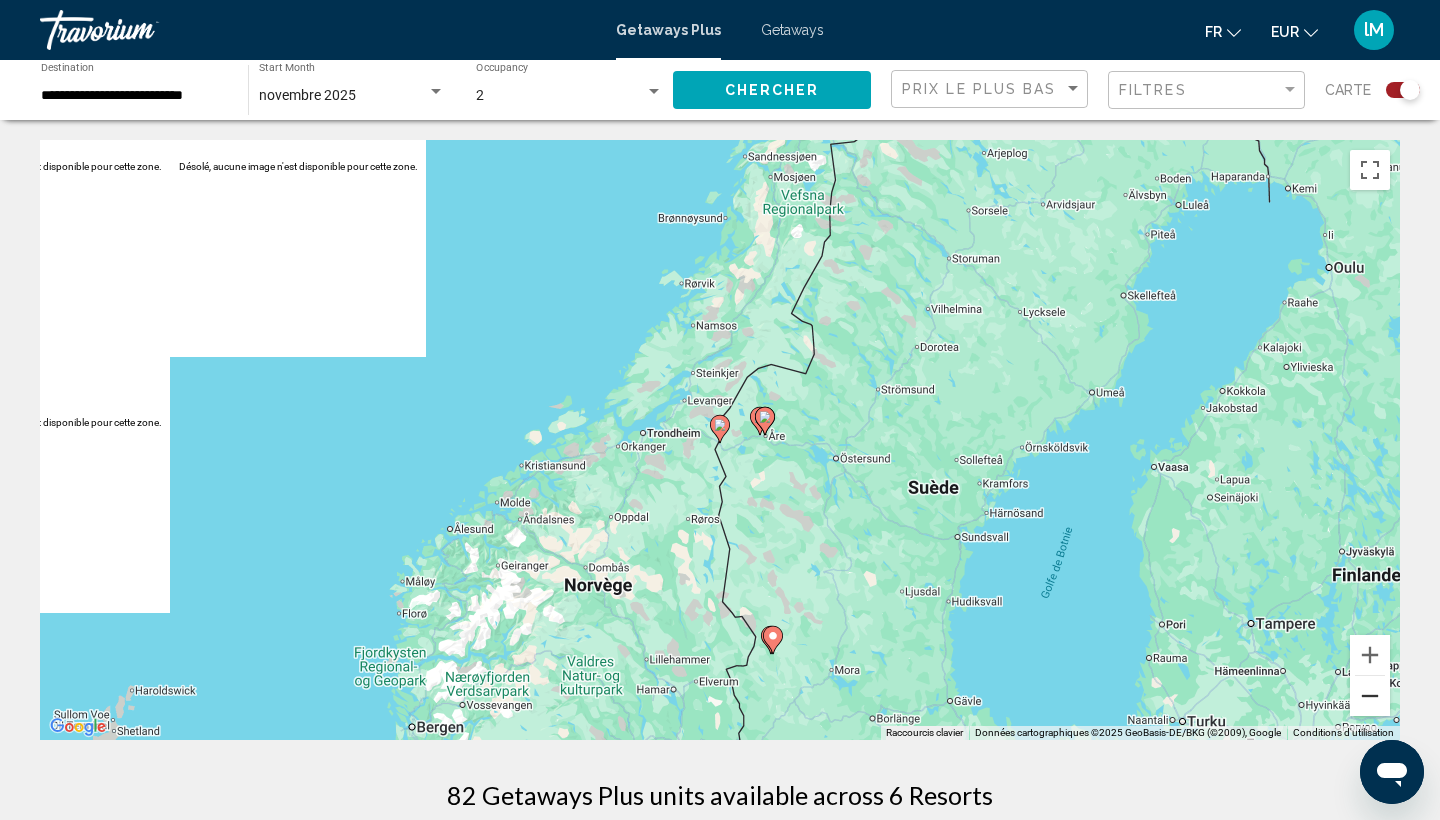 click at bounding box center [1370, 696] 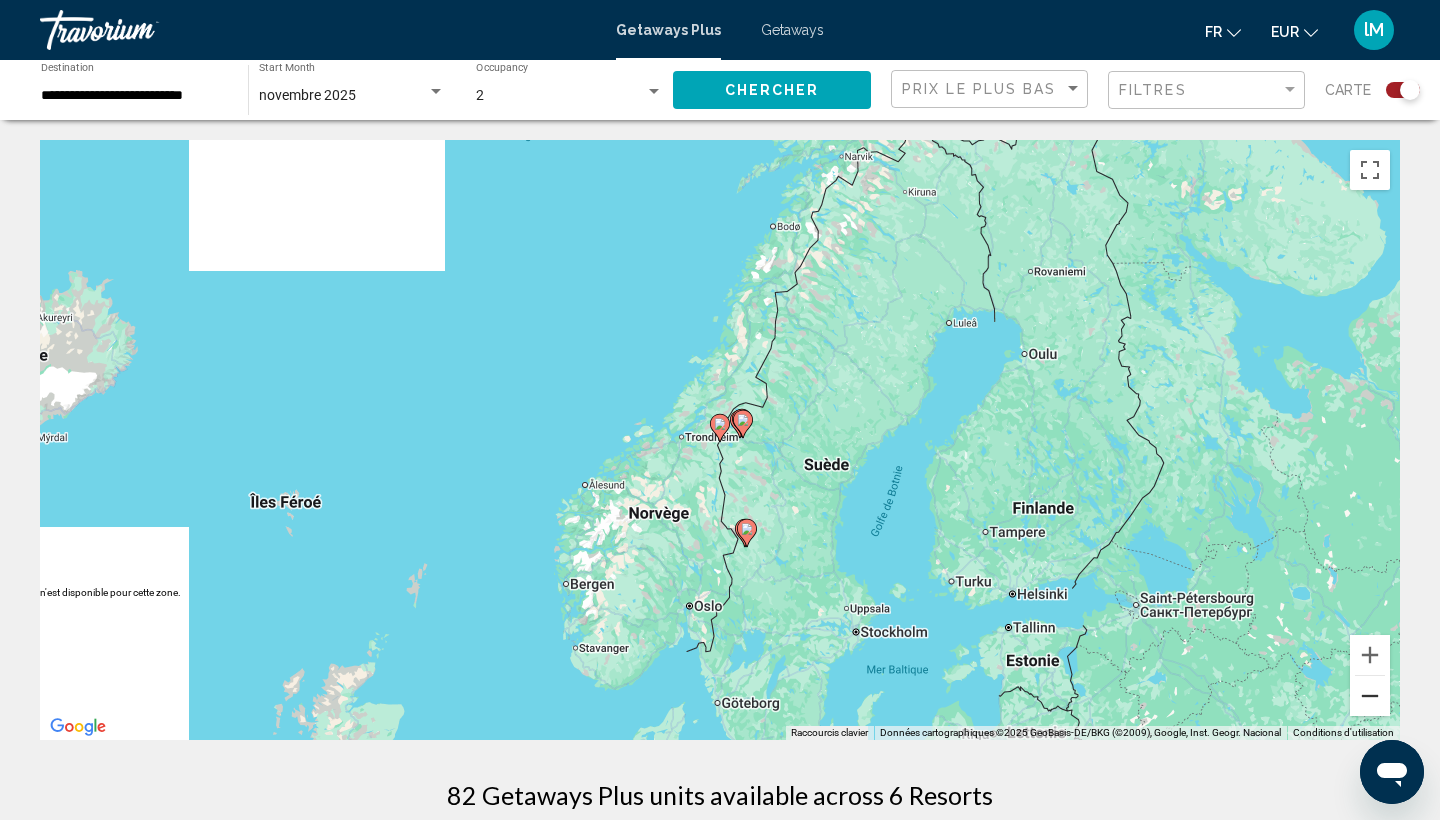 click at bounding box center (1370, 696) 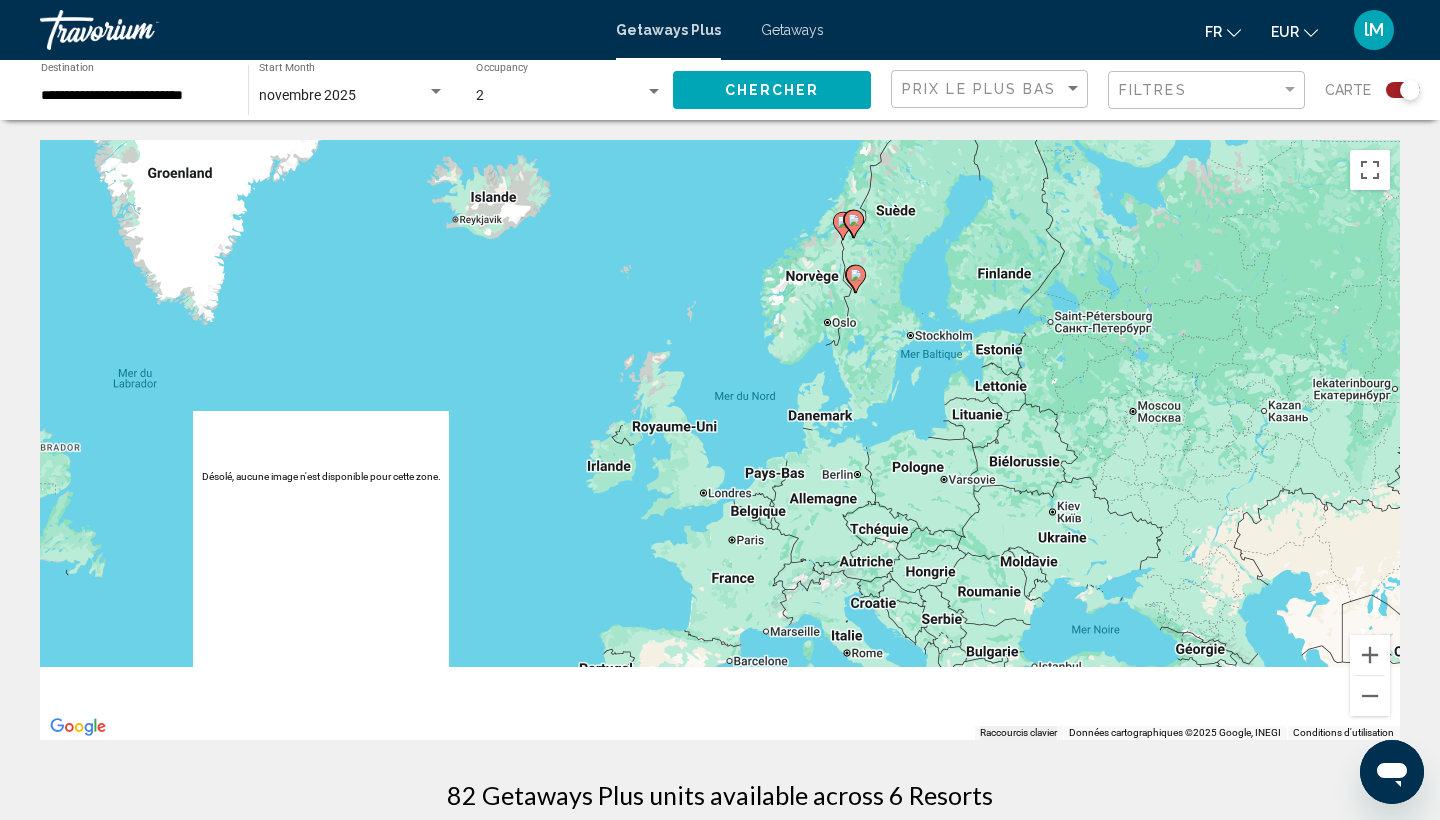 drag, startPoint x: 937, startPoint y: 534, endPoint x: 1061, endPoint y: 331, distance: 237.87602 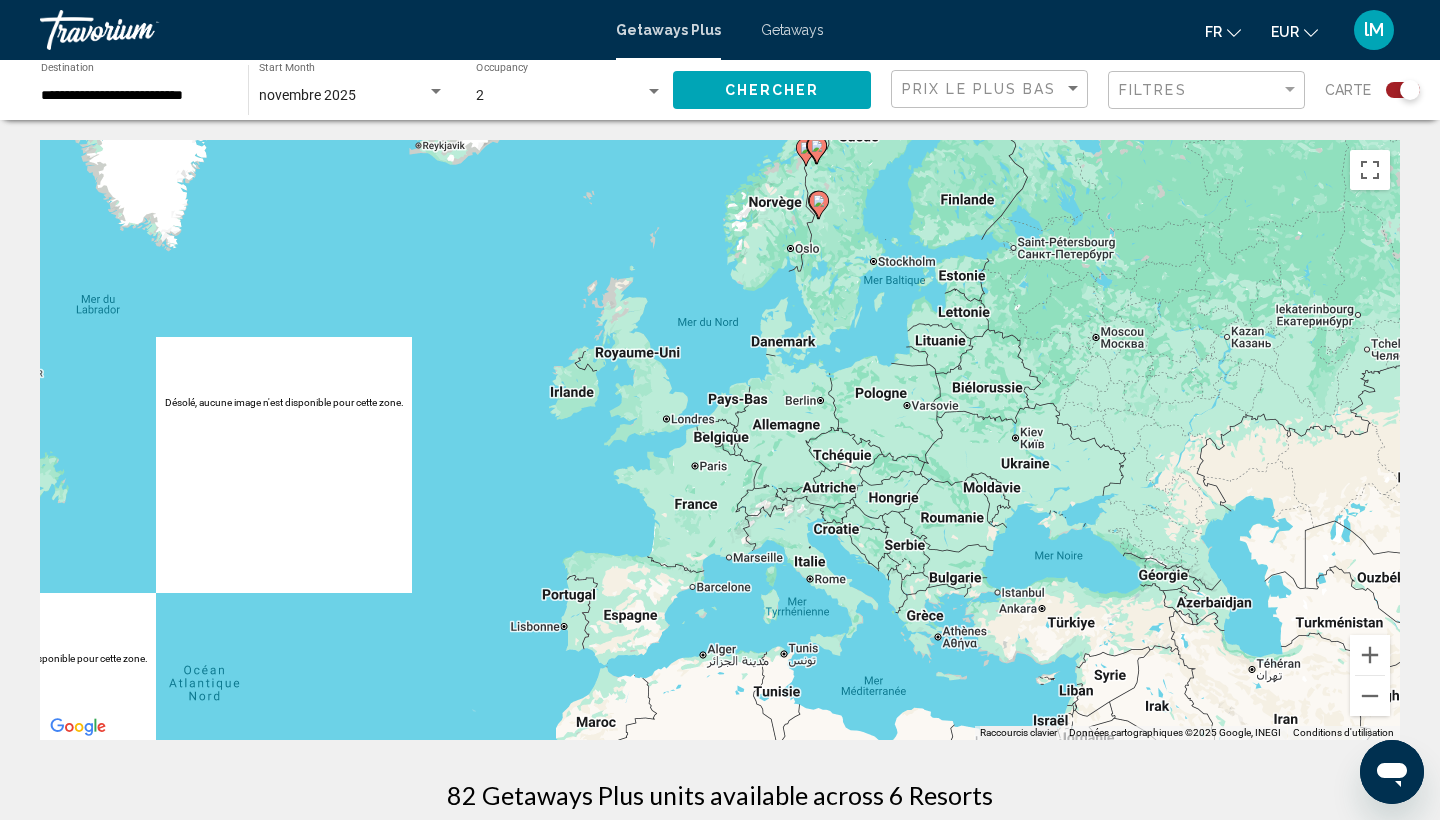 drag, startPoint x: 932, startPoint y: 560, endPoint x: 892, endPoint y: 488, distance: 82.36504 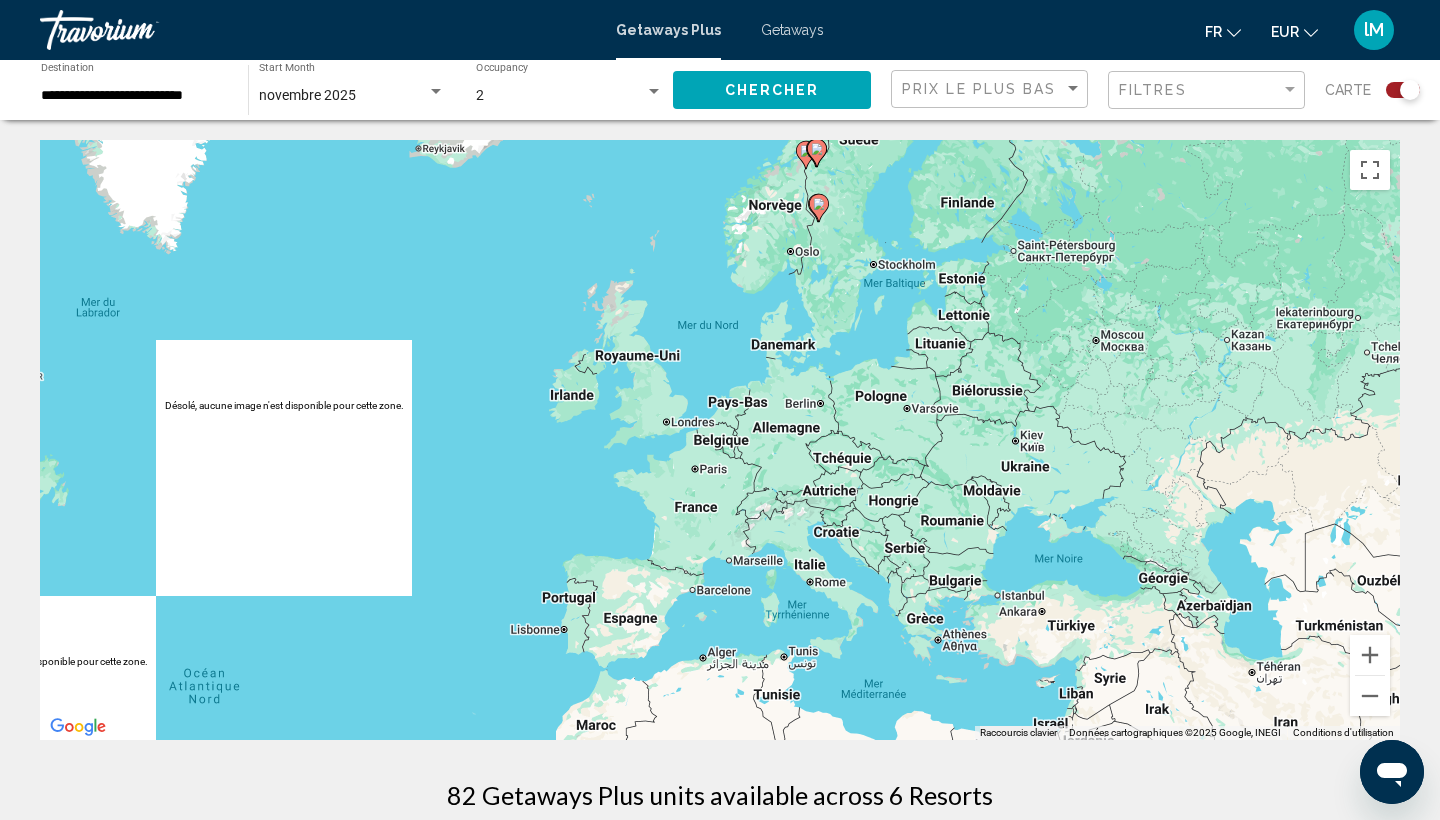 click on "Chercher" 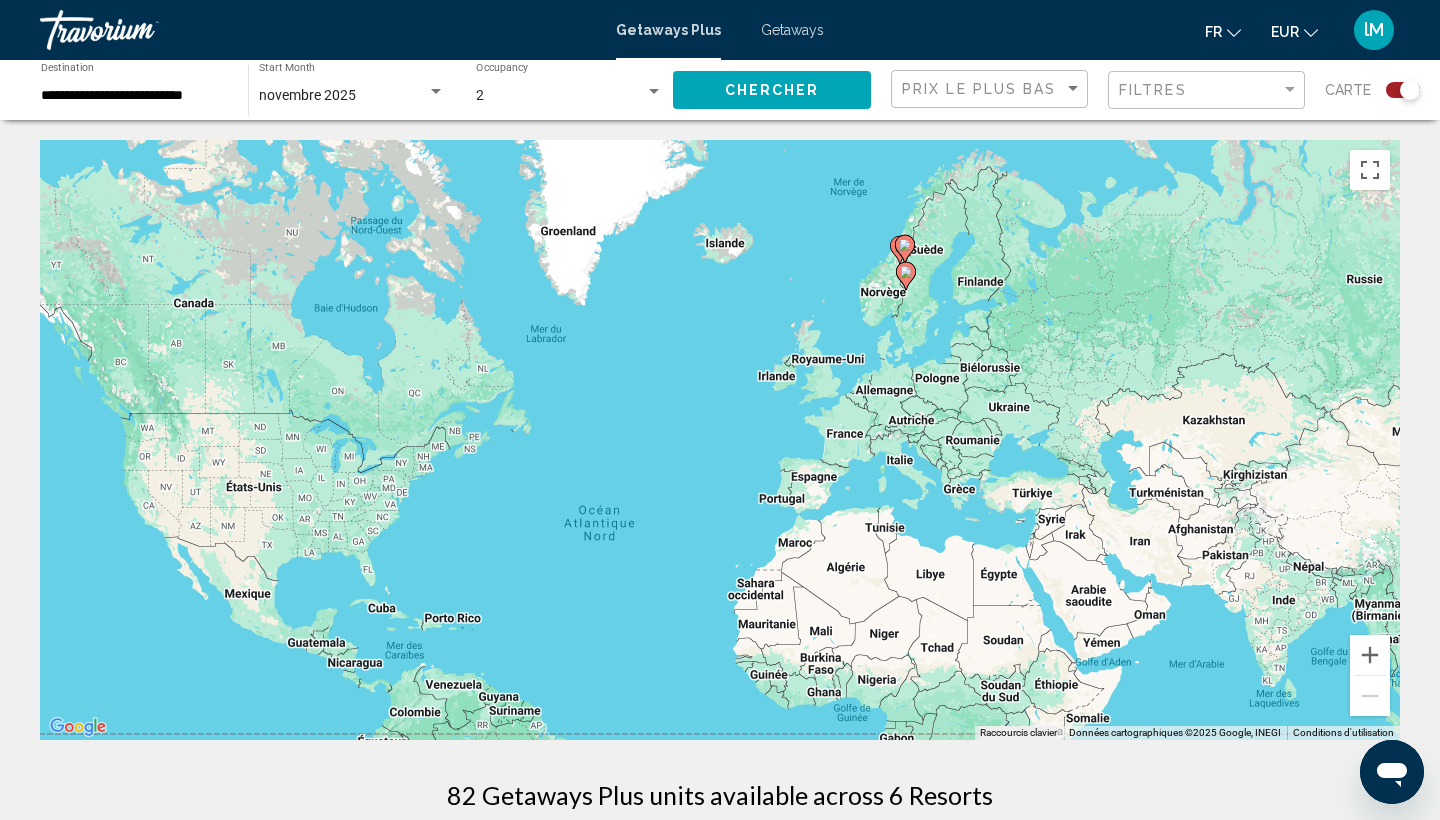 drag, startPoint x: 1040, startPoint y: 267, endPoint x: 980, endPoint y: 383, distance: 130.59862 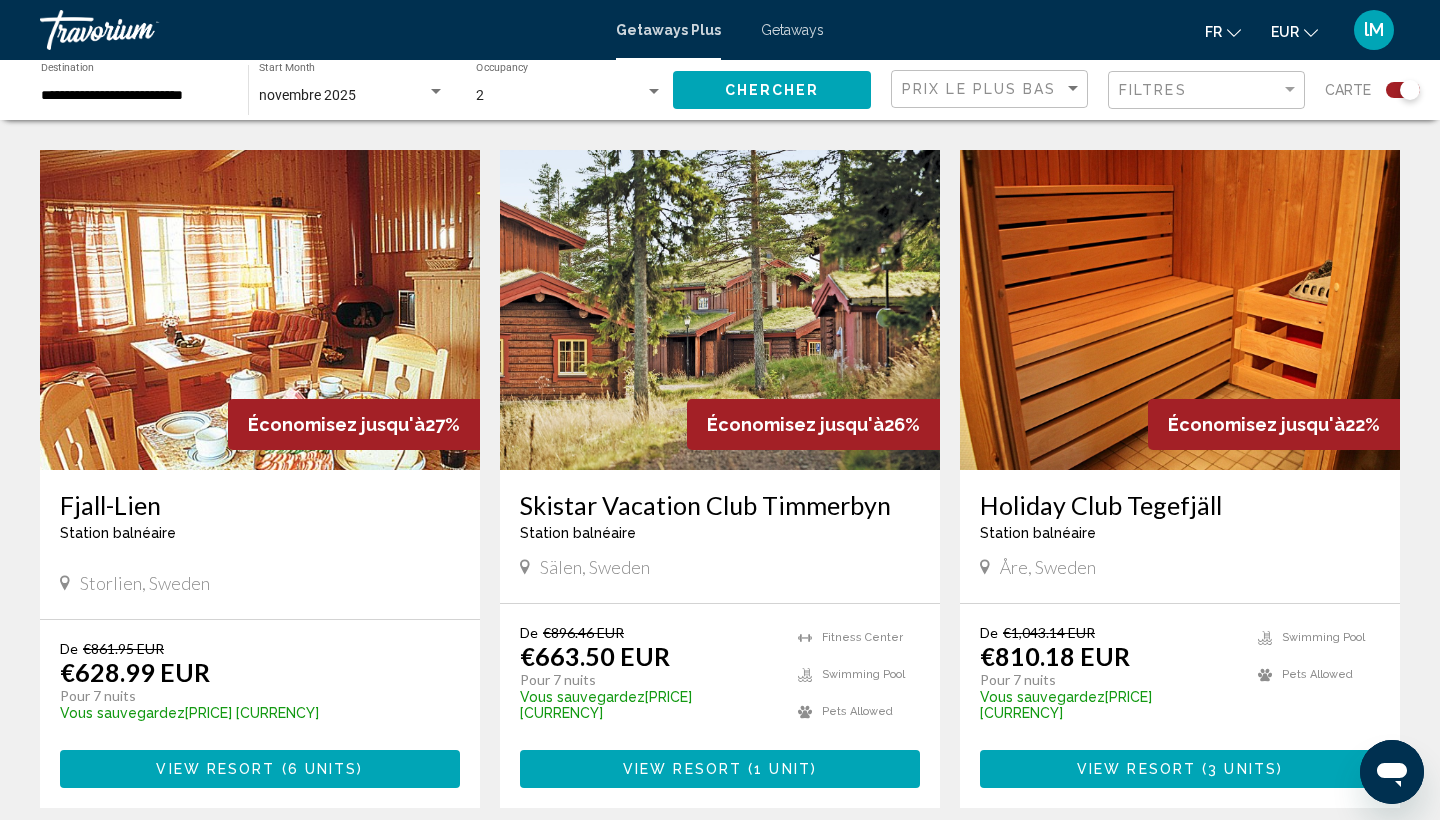 scroll, scrollTop: 1381, scrollLeft: 0, axis: vertical 